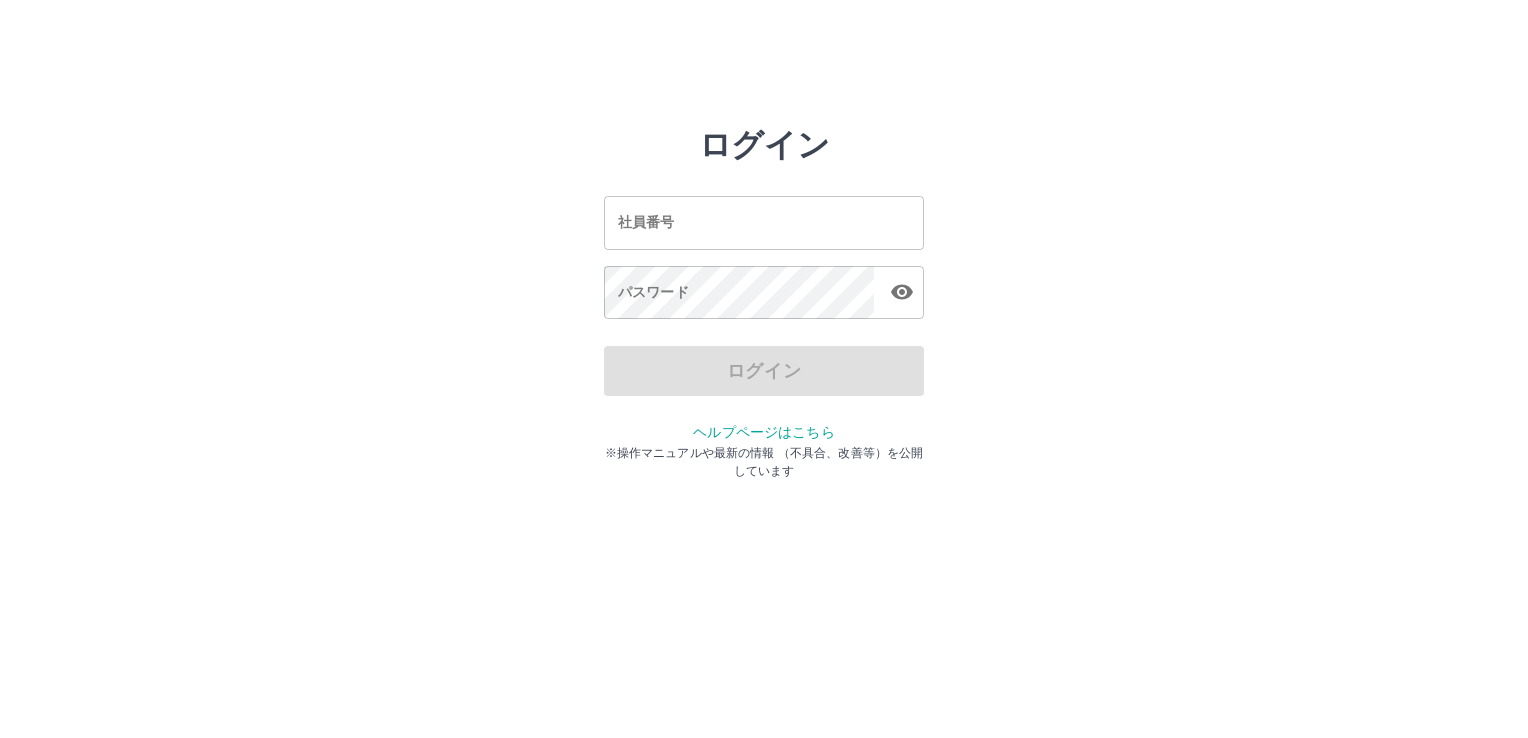scroll, scrollTop: 0, scrollLeft: 0, axis: both 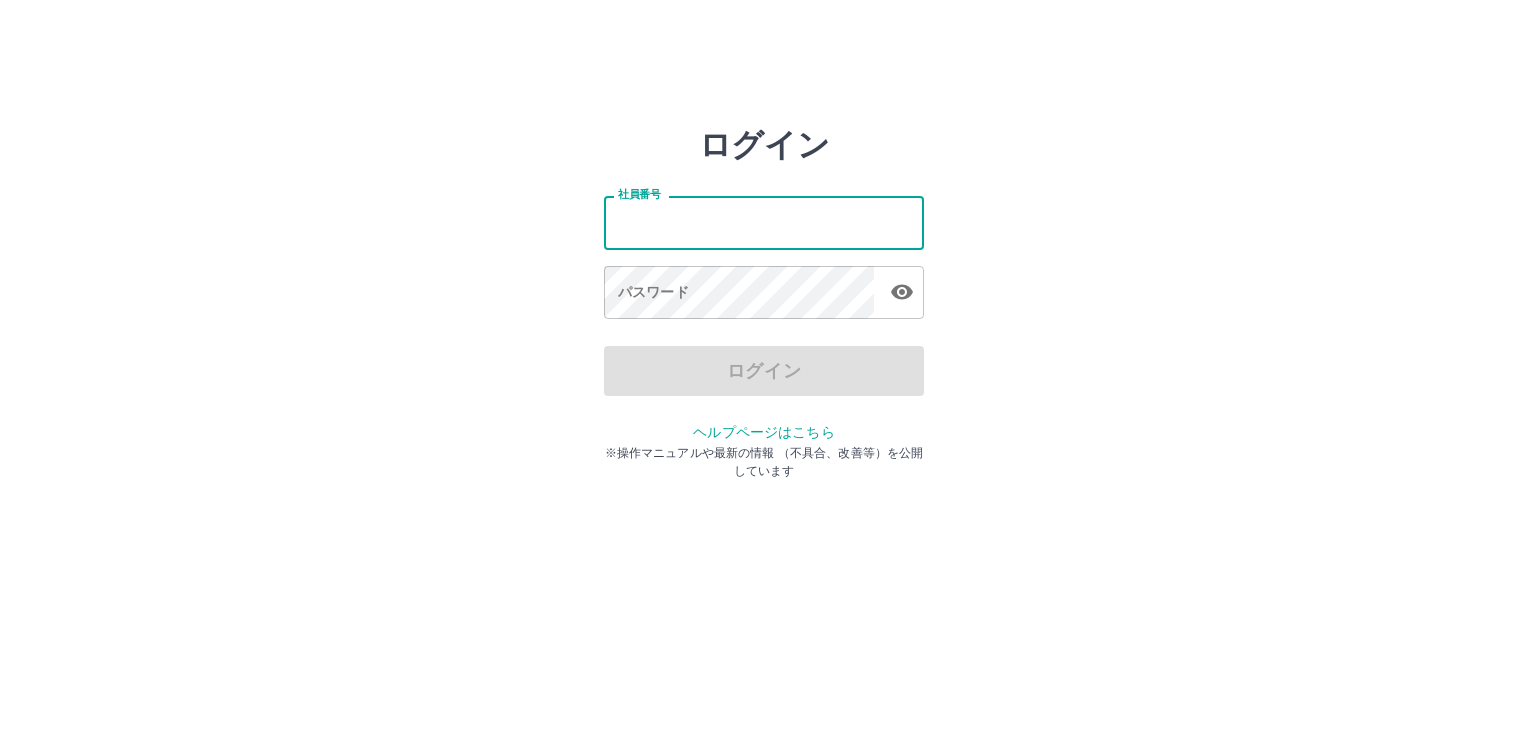 type on "*******" 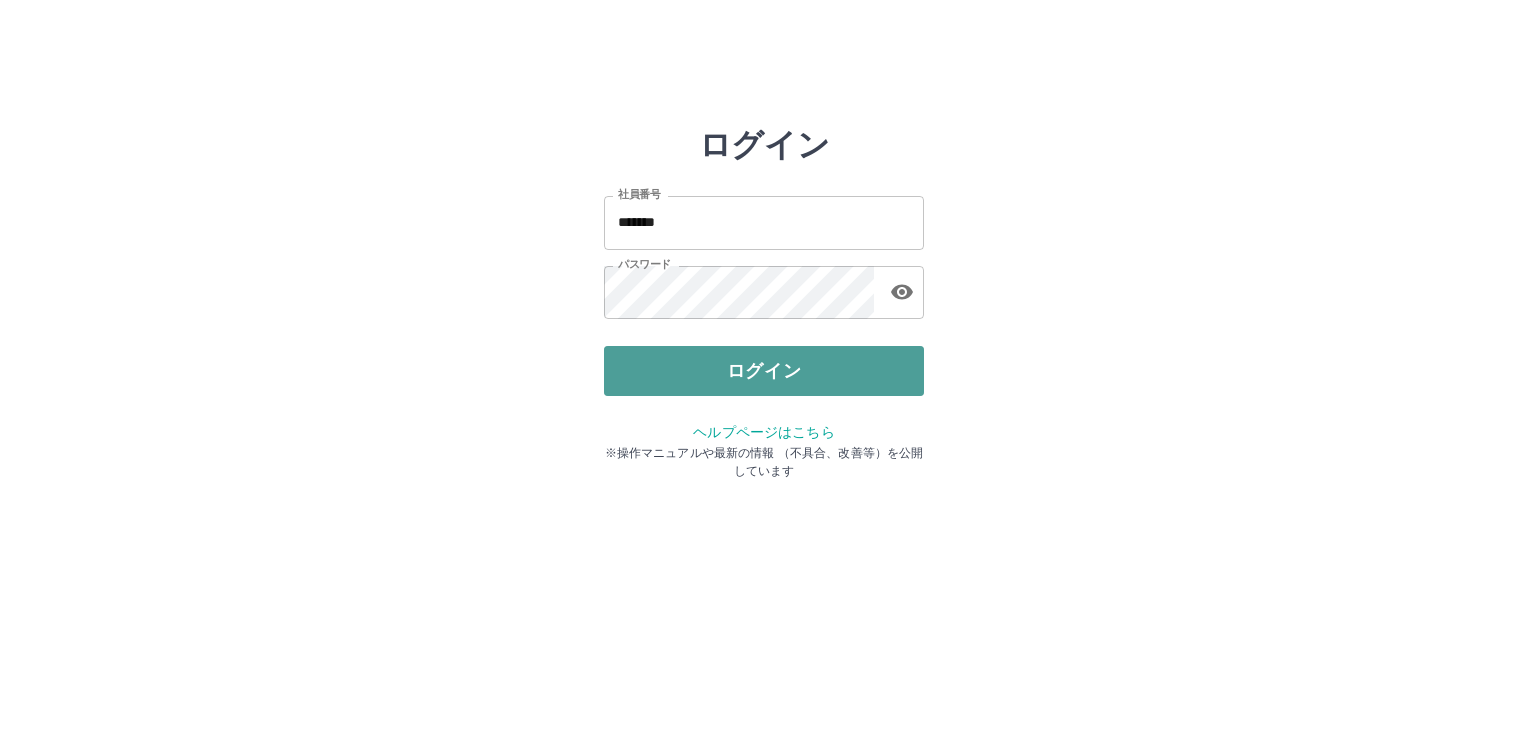 click on "ログイン" at bounding box center (764, 371) 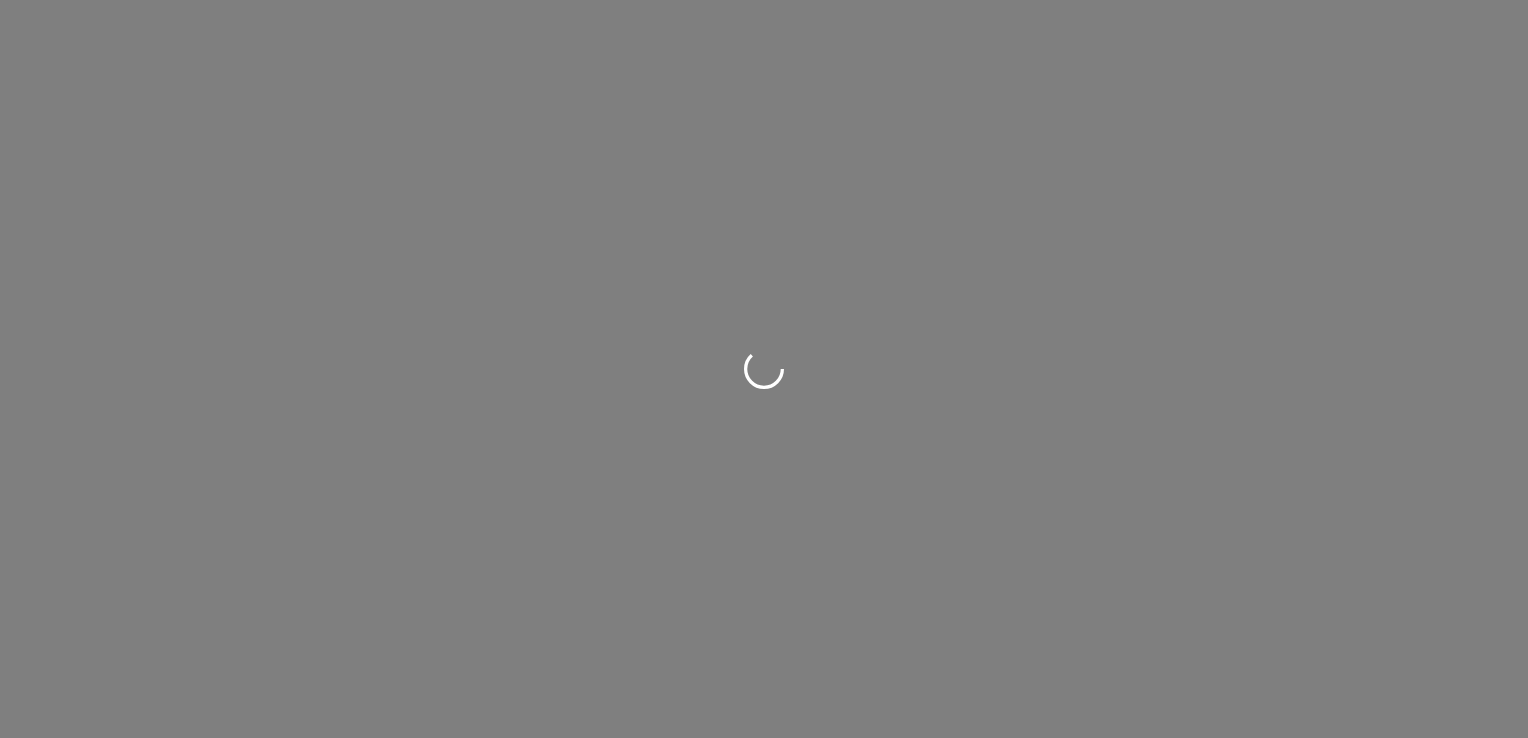 scroll, scrollTop: 0, scrollLeft: 0, axis: both 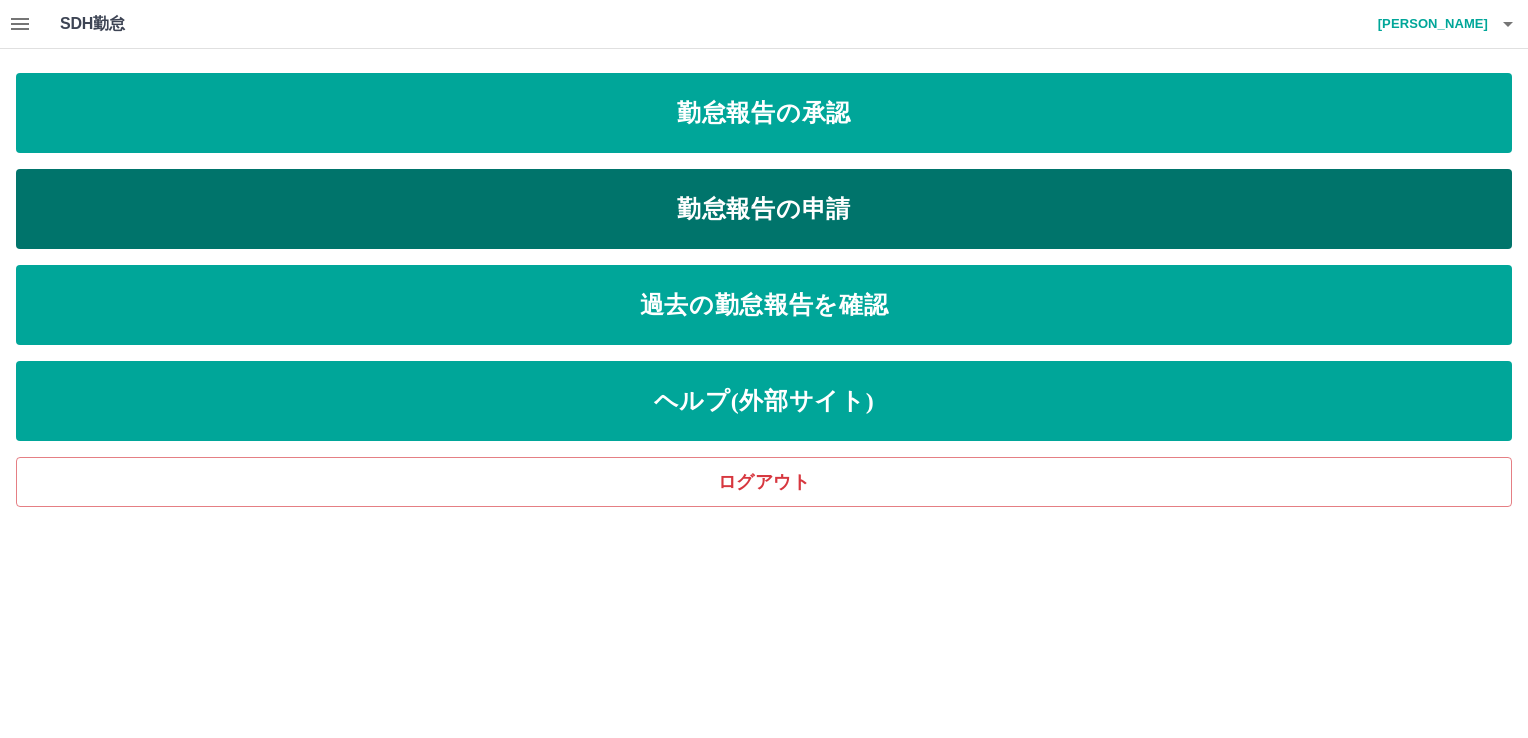 click on "勤怠報告の申請" at bounding box center [764, 209] 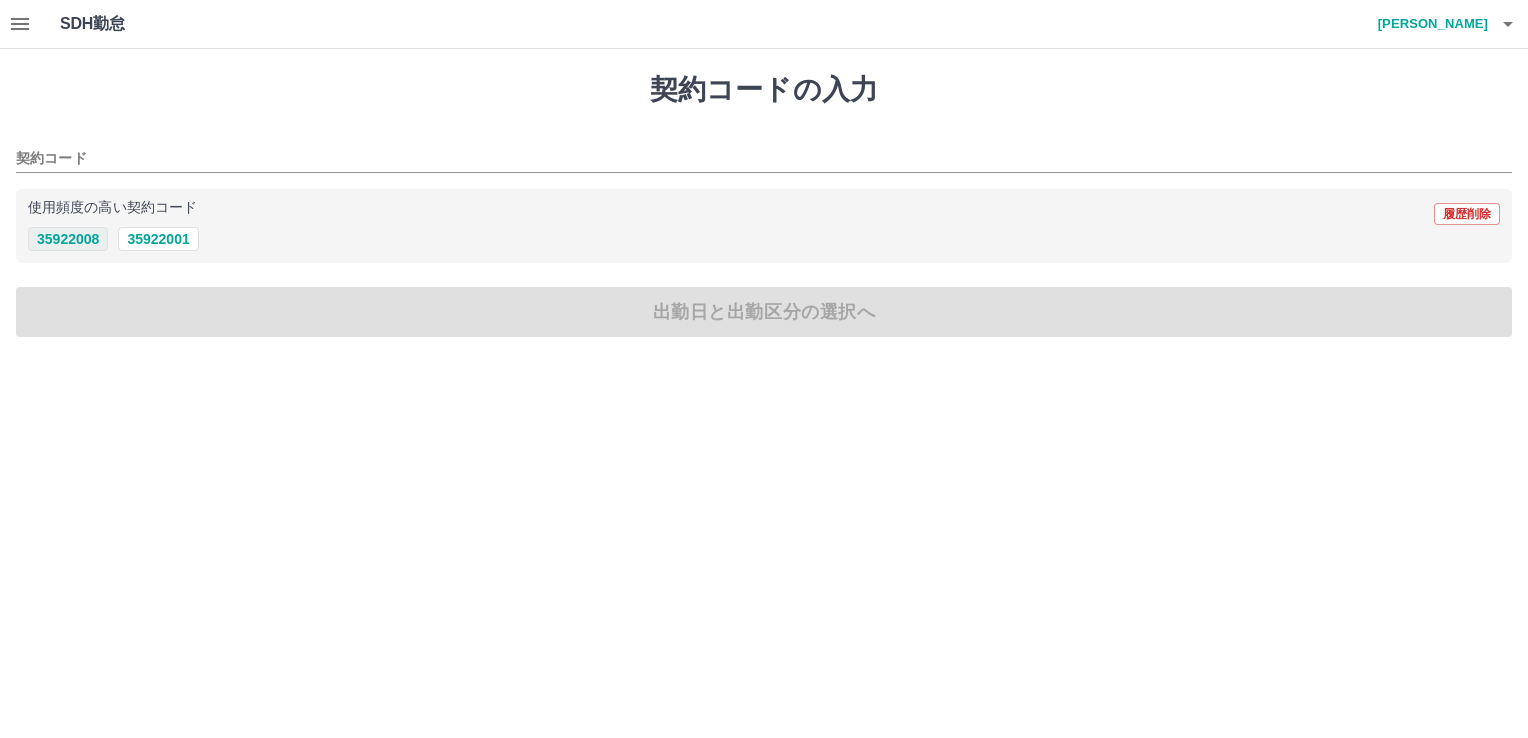 click on "35922008" at bounding box center [68, 239] 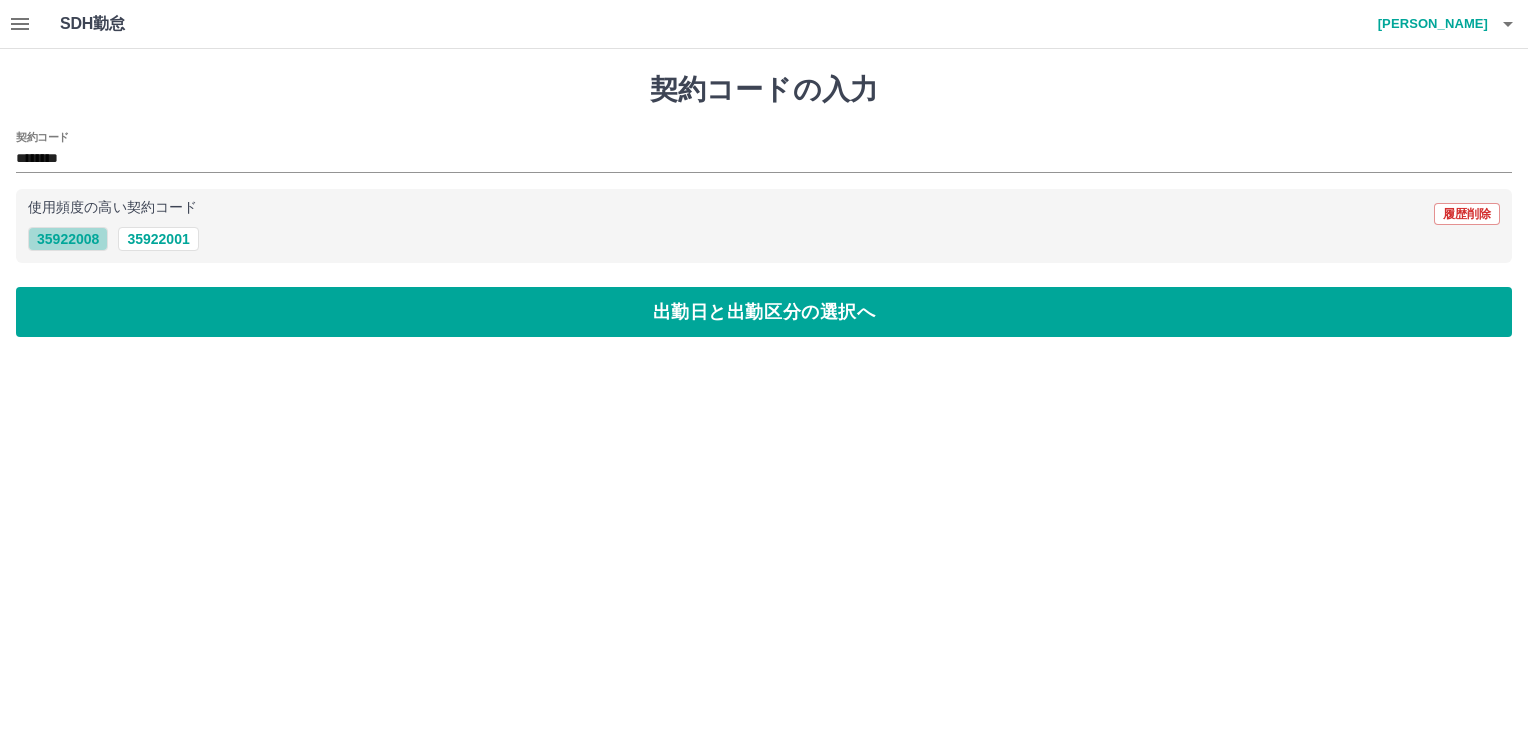 click on "35922008" at bounding box center (68, 239) 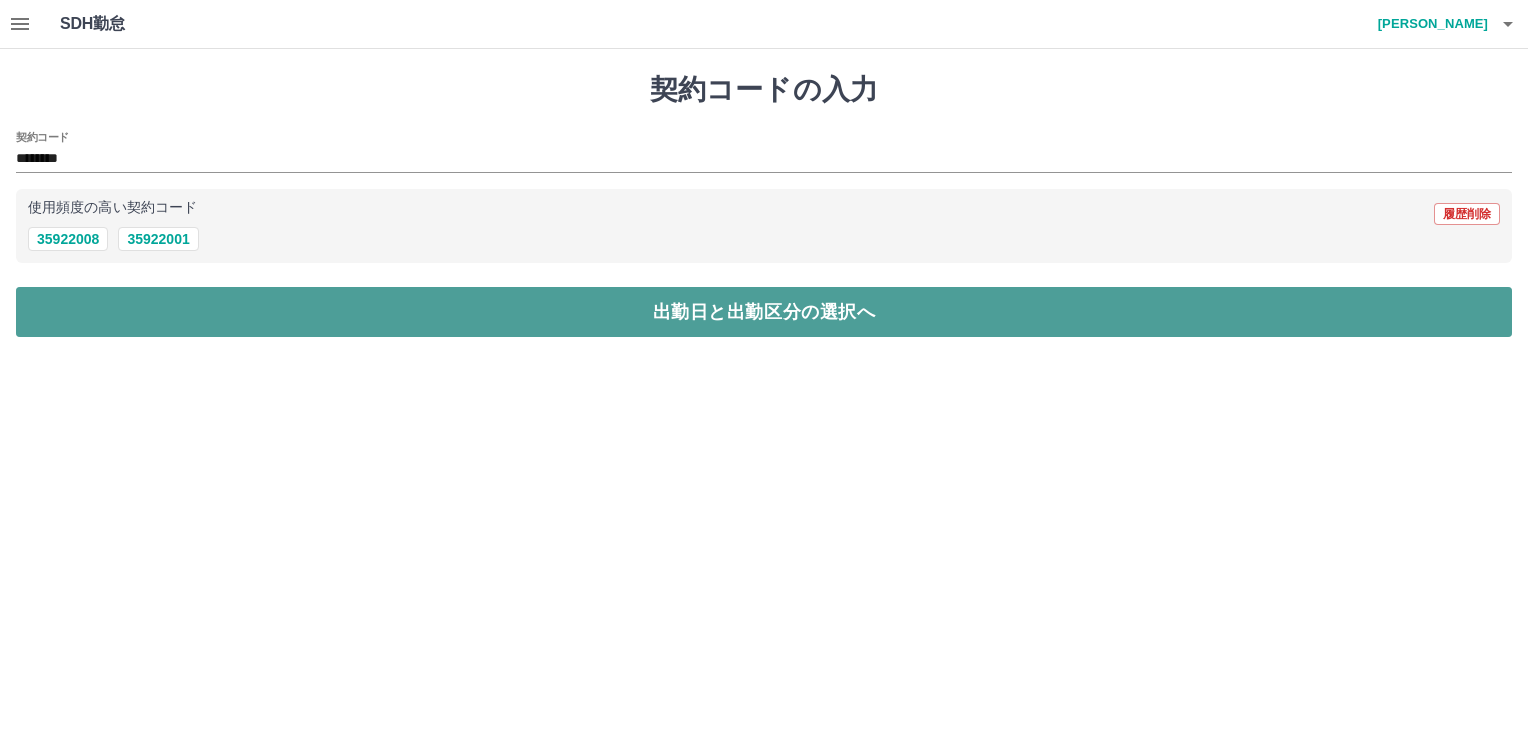 click on "出勤日と出勤区分の選択へ" at bounding box center (764, 312) 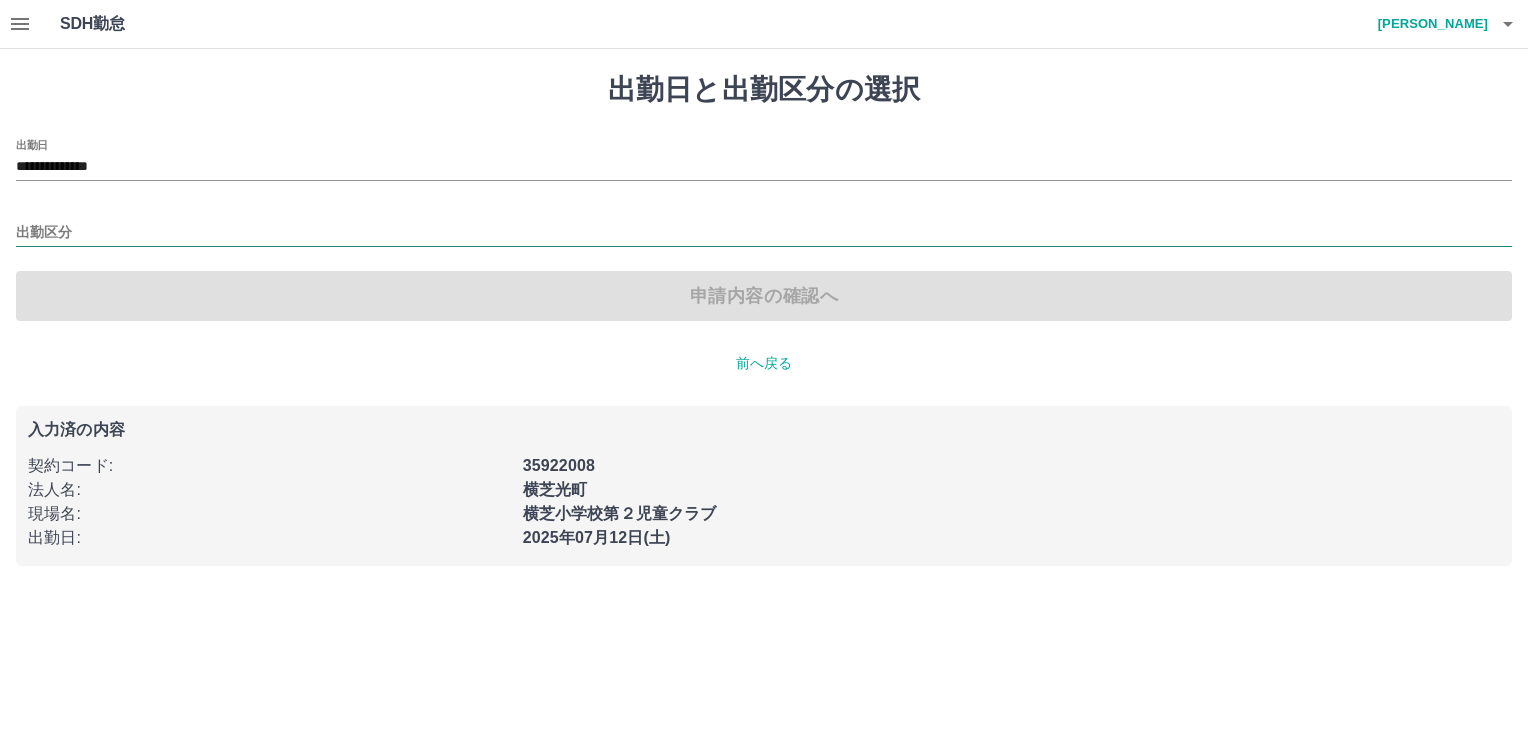 click on "出勤区分" at bounding box center (764, 233) 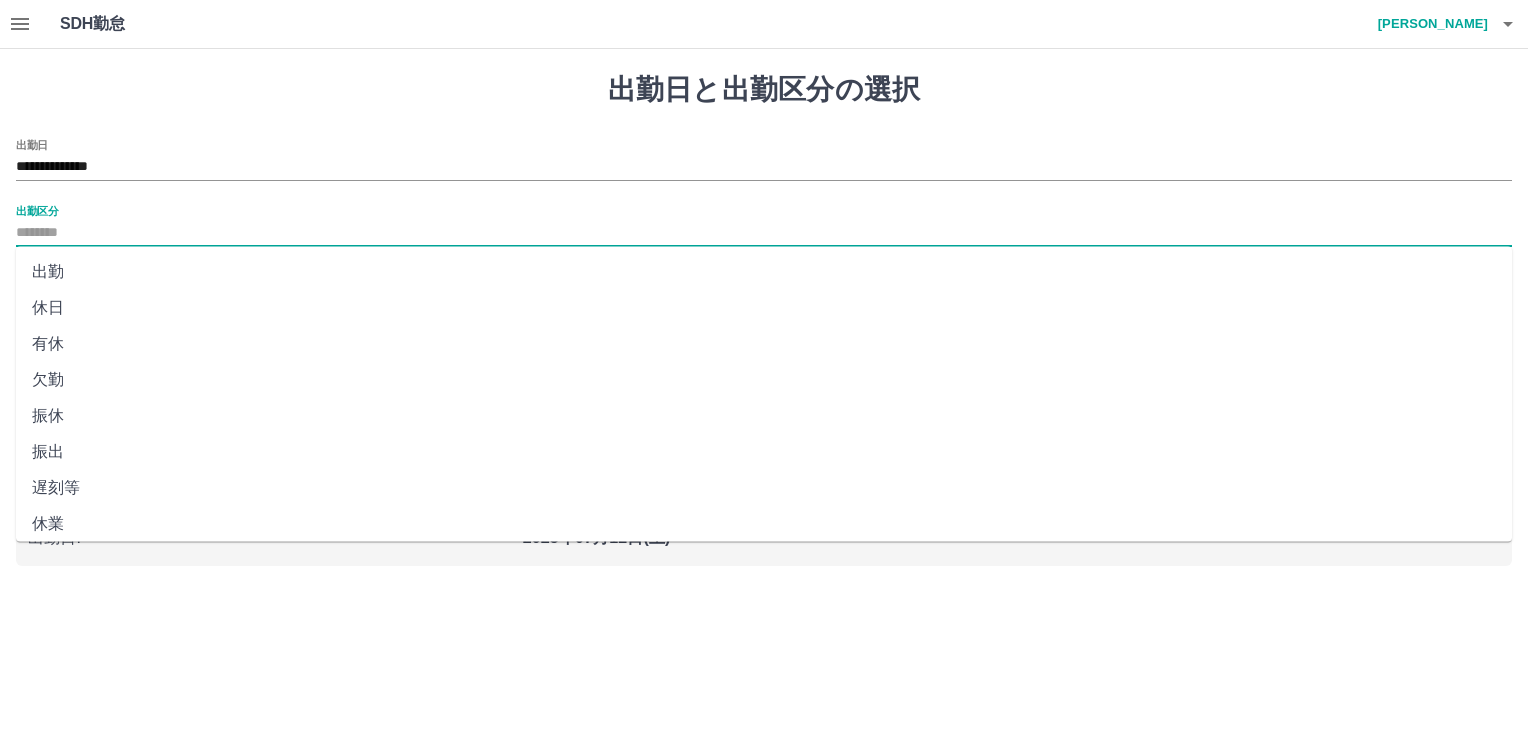 click on "出勤" at bounding box center (764, 272) 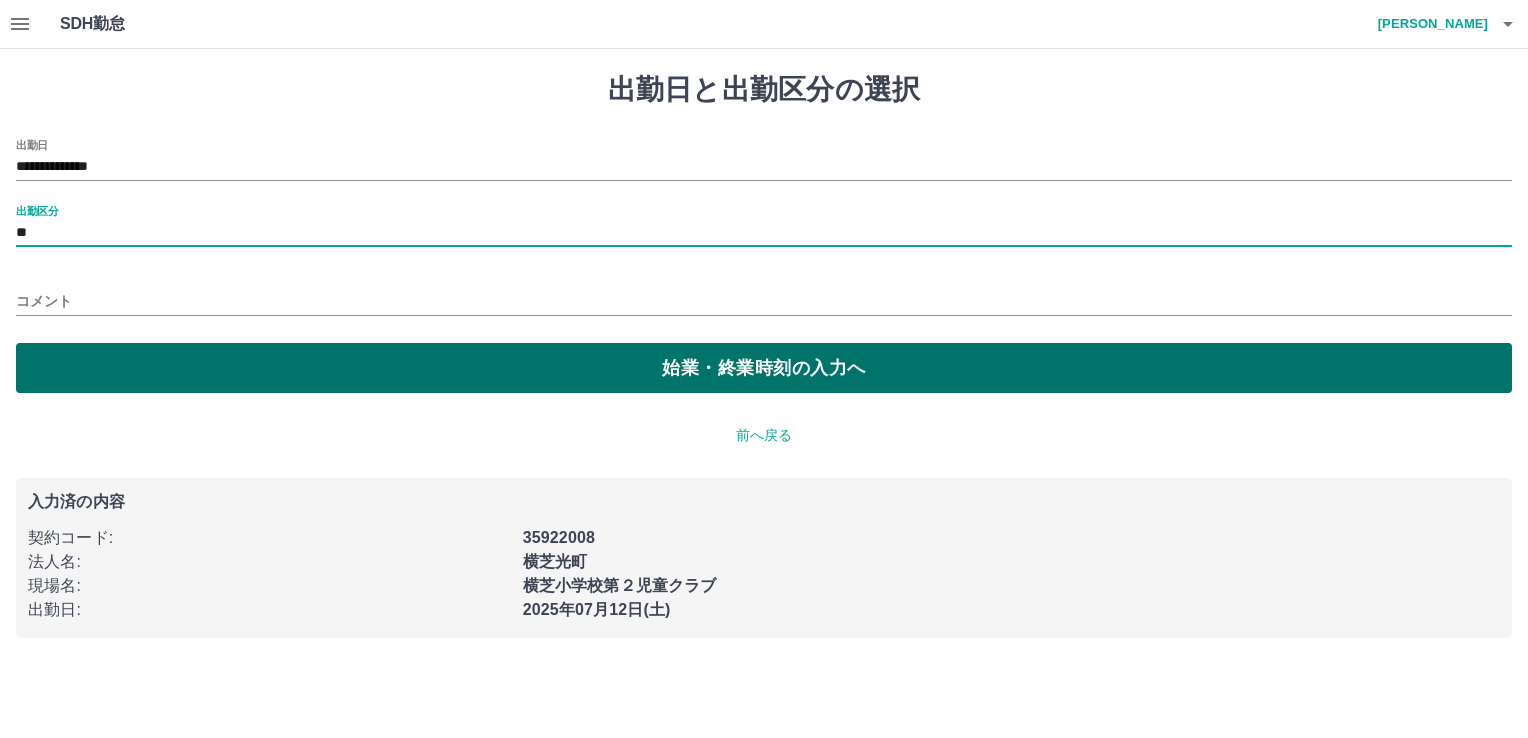 click on "始業・終業時刻の入力へ" at bounding box center [764, 368] 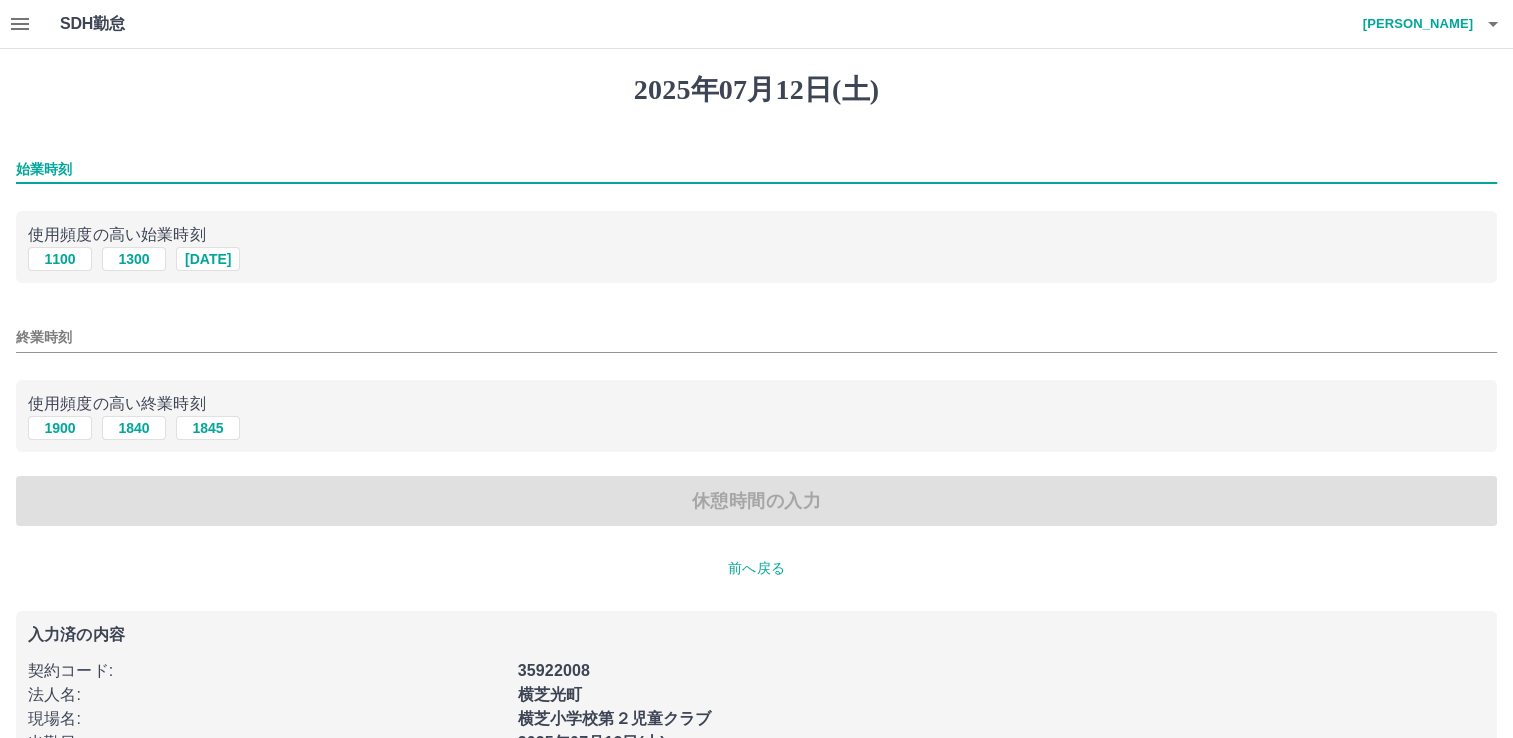 click on "始業時刻" at bounding box center (756, 169) 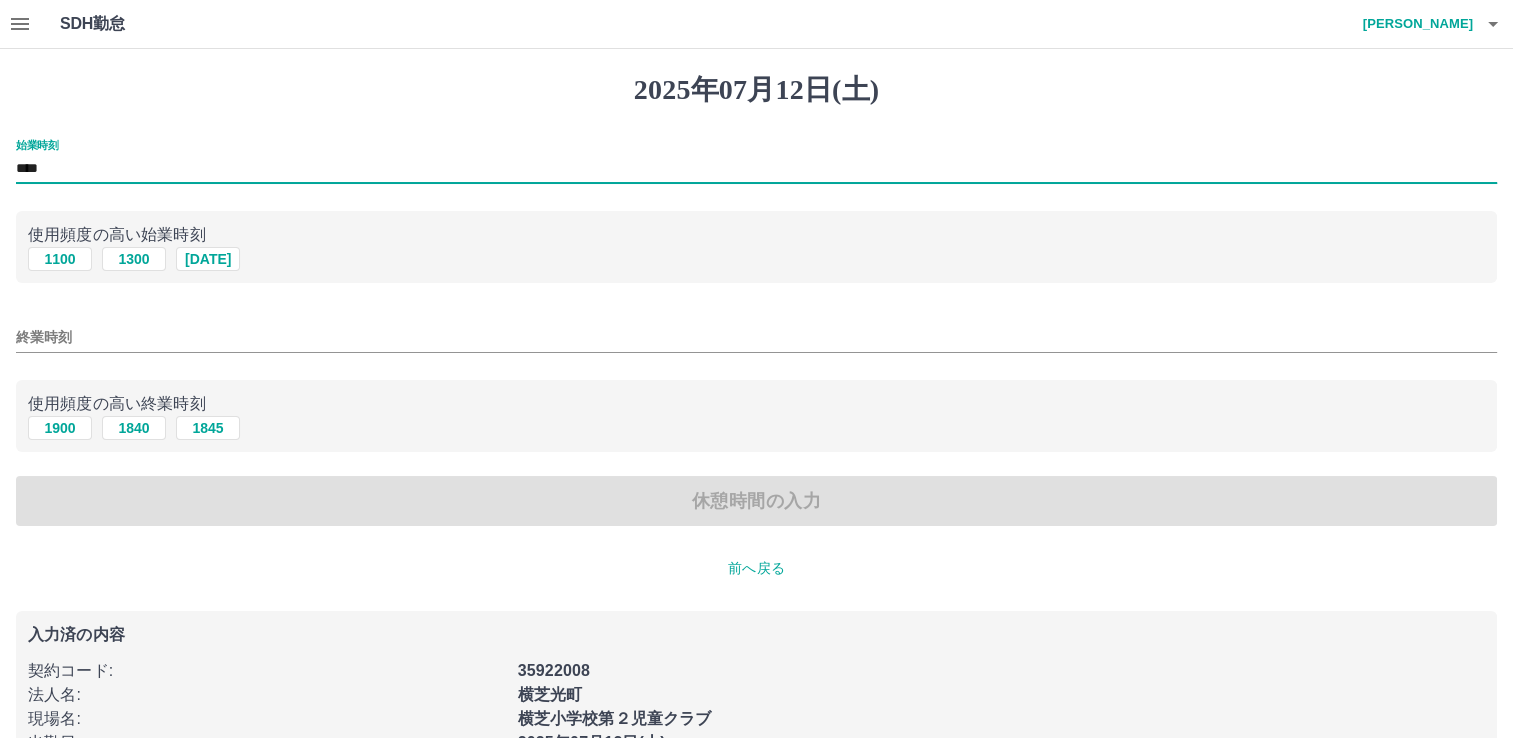 click on "終業時刻" at bounding box center [756, 337] 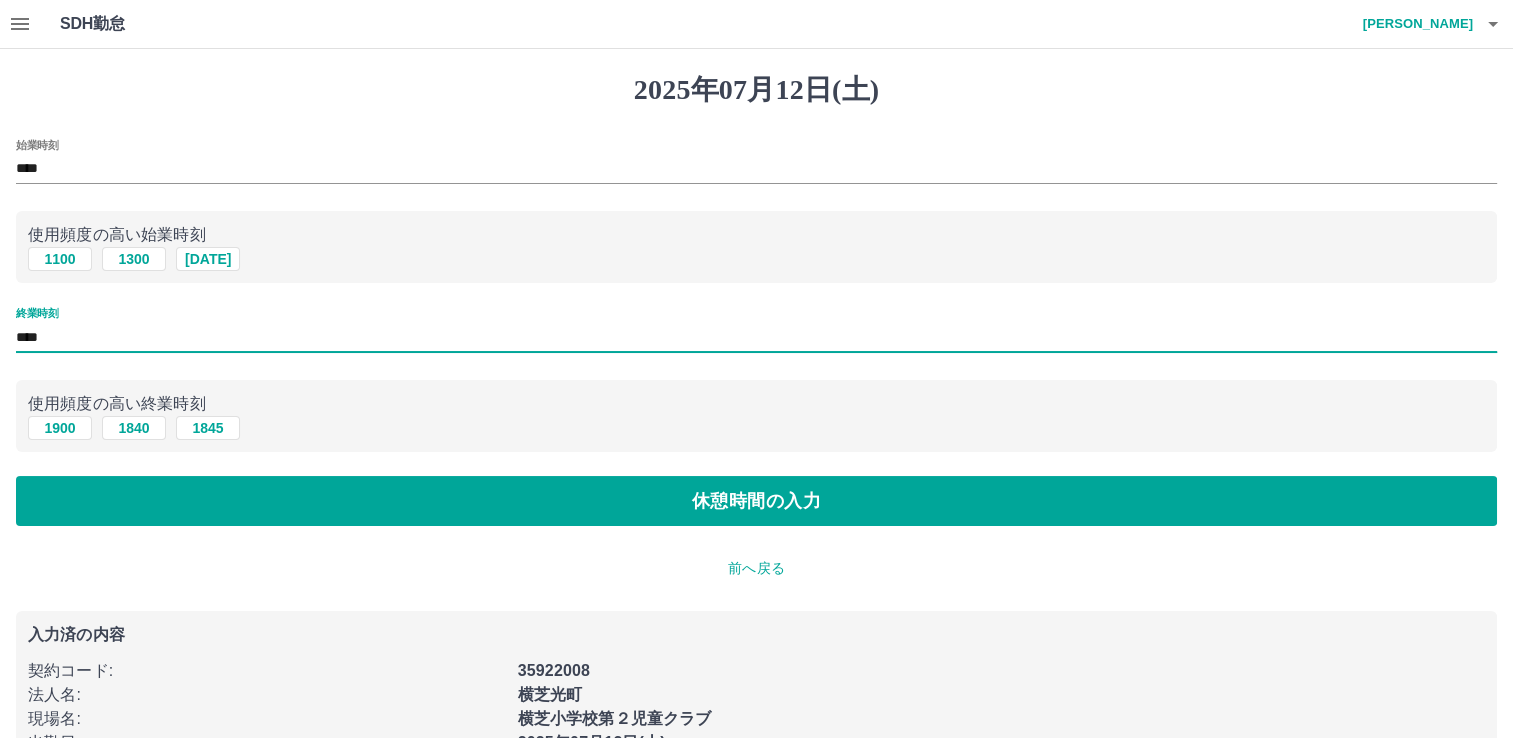 type on "****" 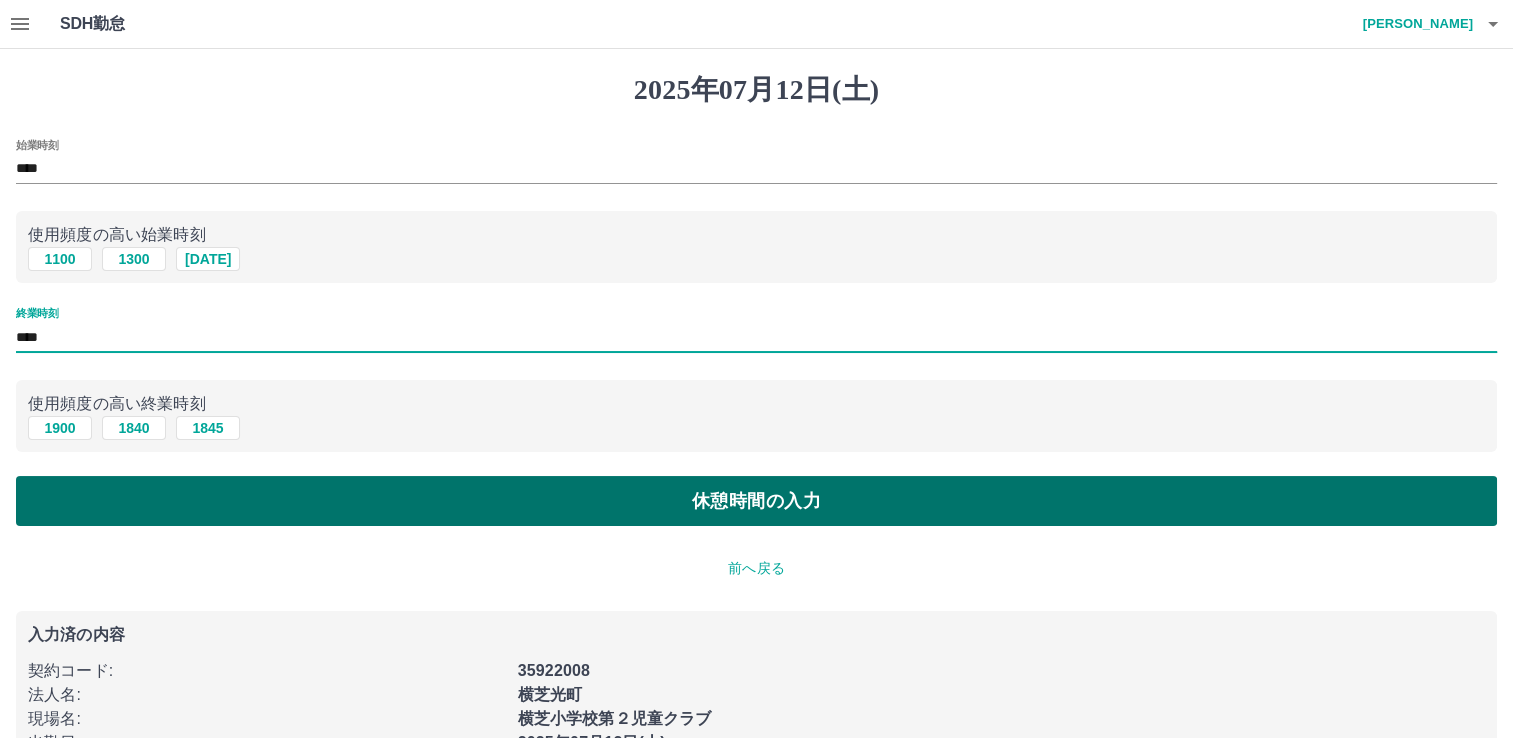 click on "休憩時間の入力" at bounding box center (756, 501) 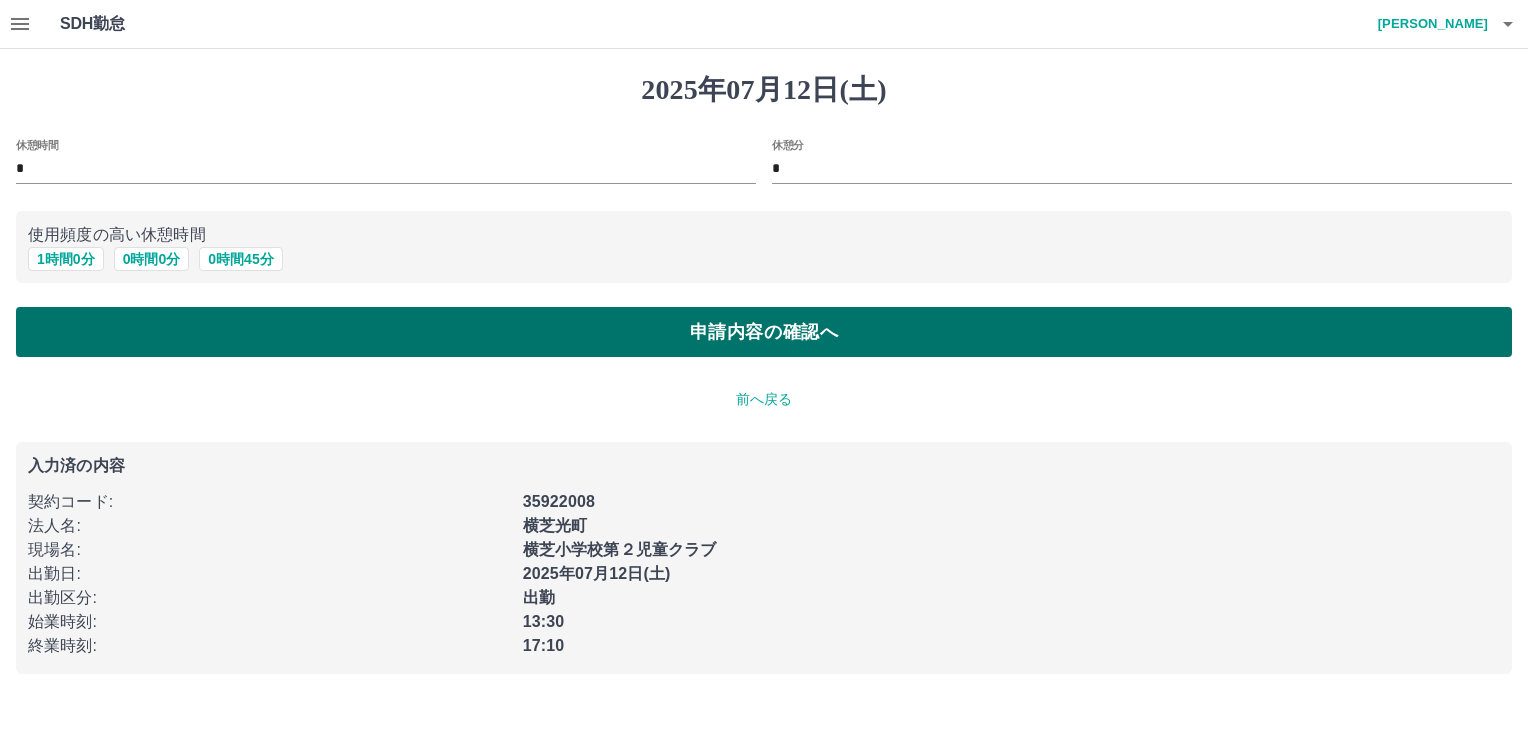 click on "申請内容の確認へ" at bounding box center [764, 332] 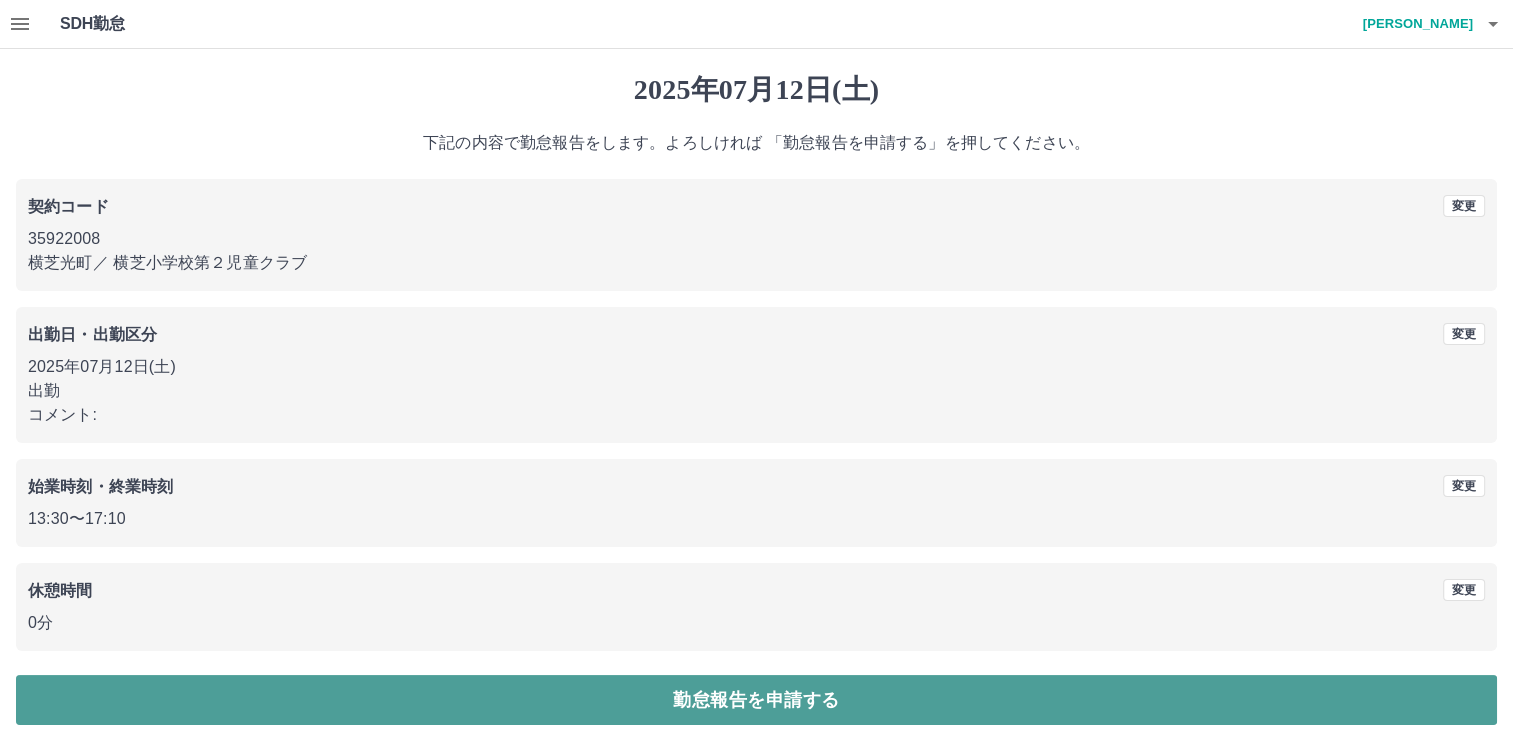 click on "勤怠報告を申請する" at bounding box center [756, 700] 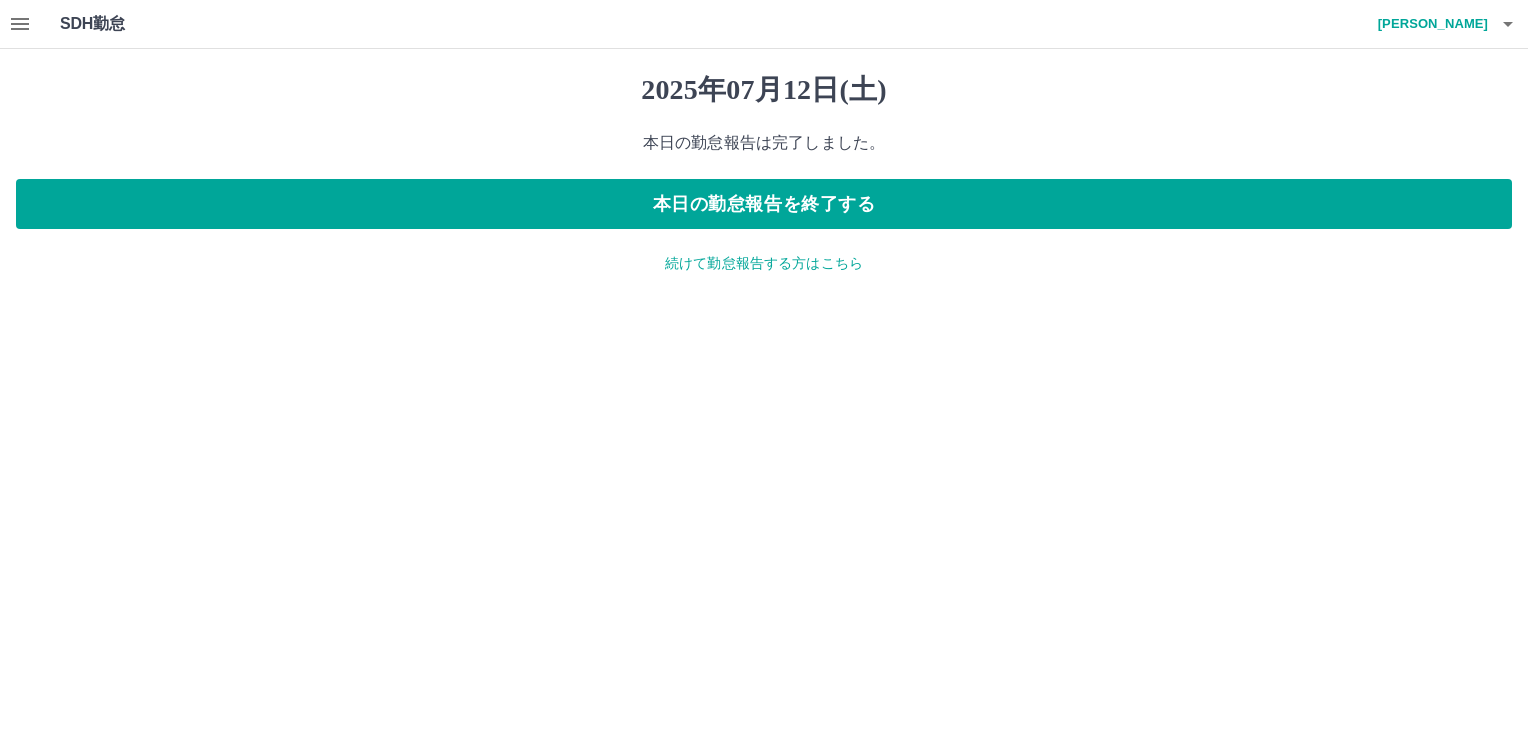 click on "続けて勤怠報告する方はこちら" at bounding box center (764, 263) 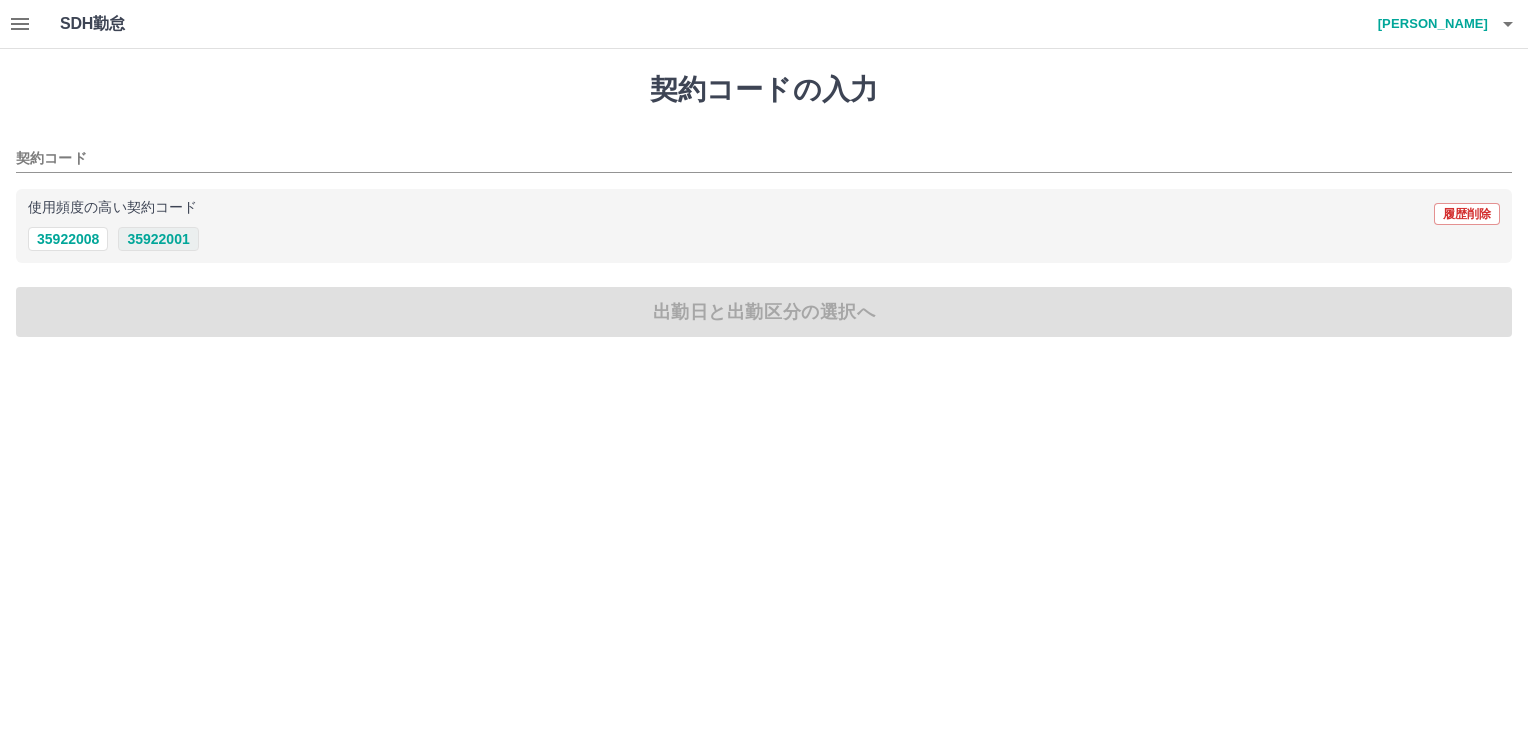 click on "35922001" at bounding box center (158, 239) 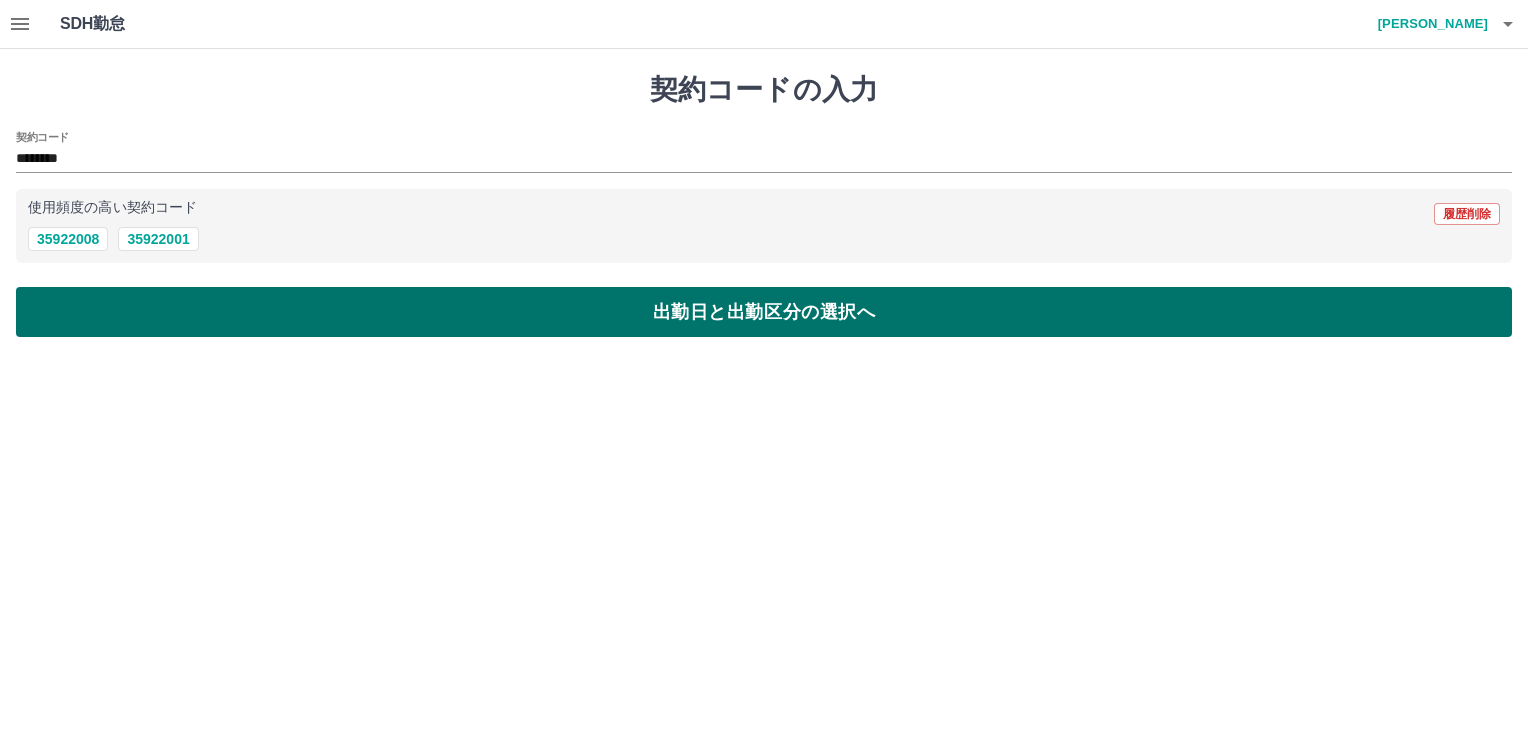 click on "出勤日と出勤区分の選択へ" at bounding box center [764, 312] 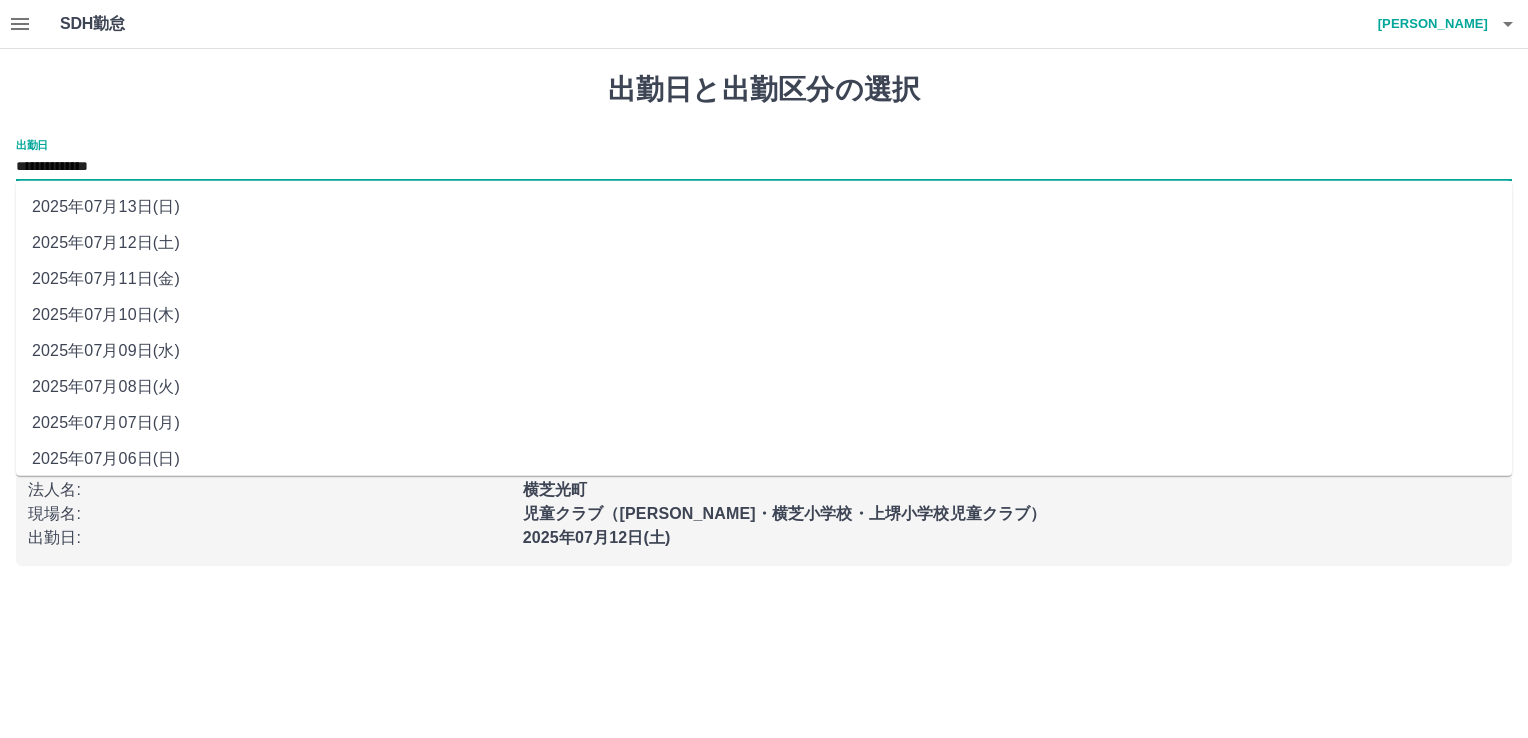 click on "**********" at bounding box center [764, 167] 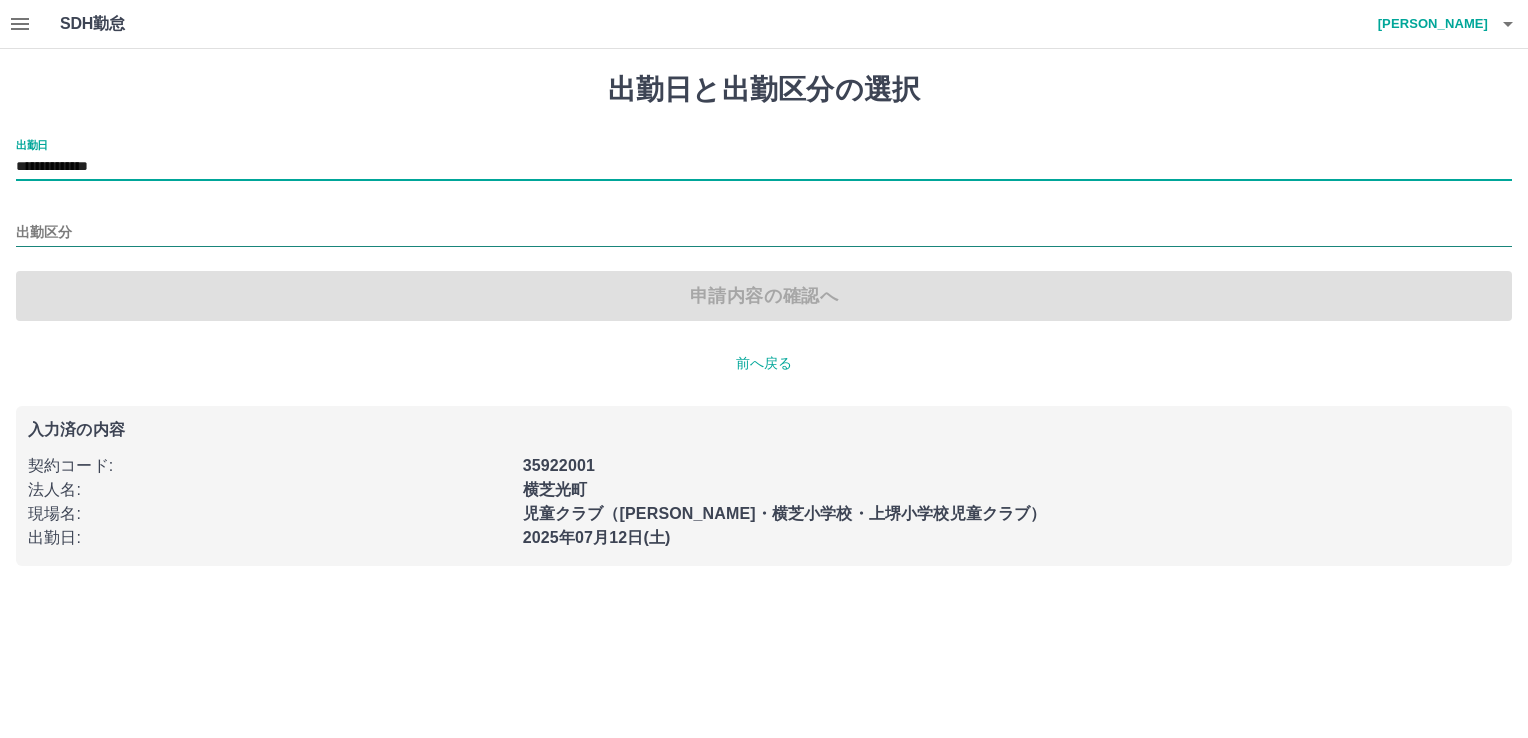 click on "出勤区分" at bounding box center (764, 233) 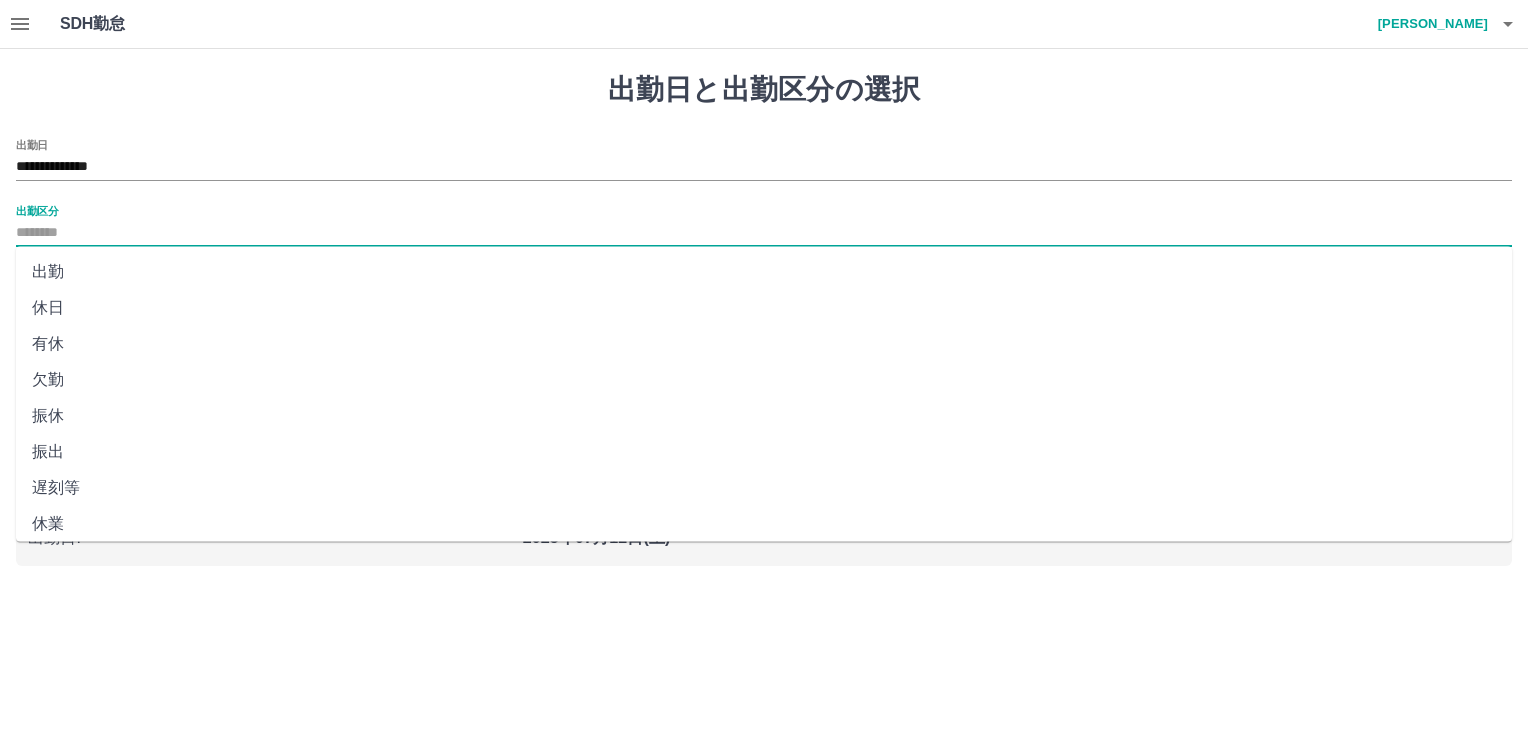 click on "出勤" at bounding box center (764, 272) 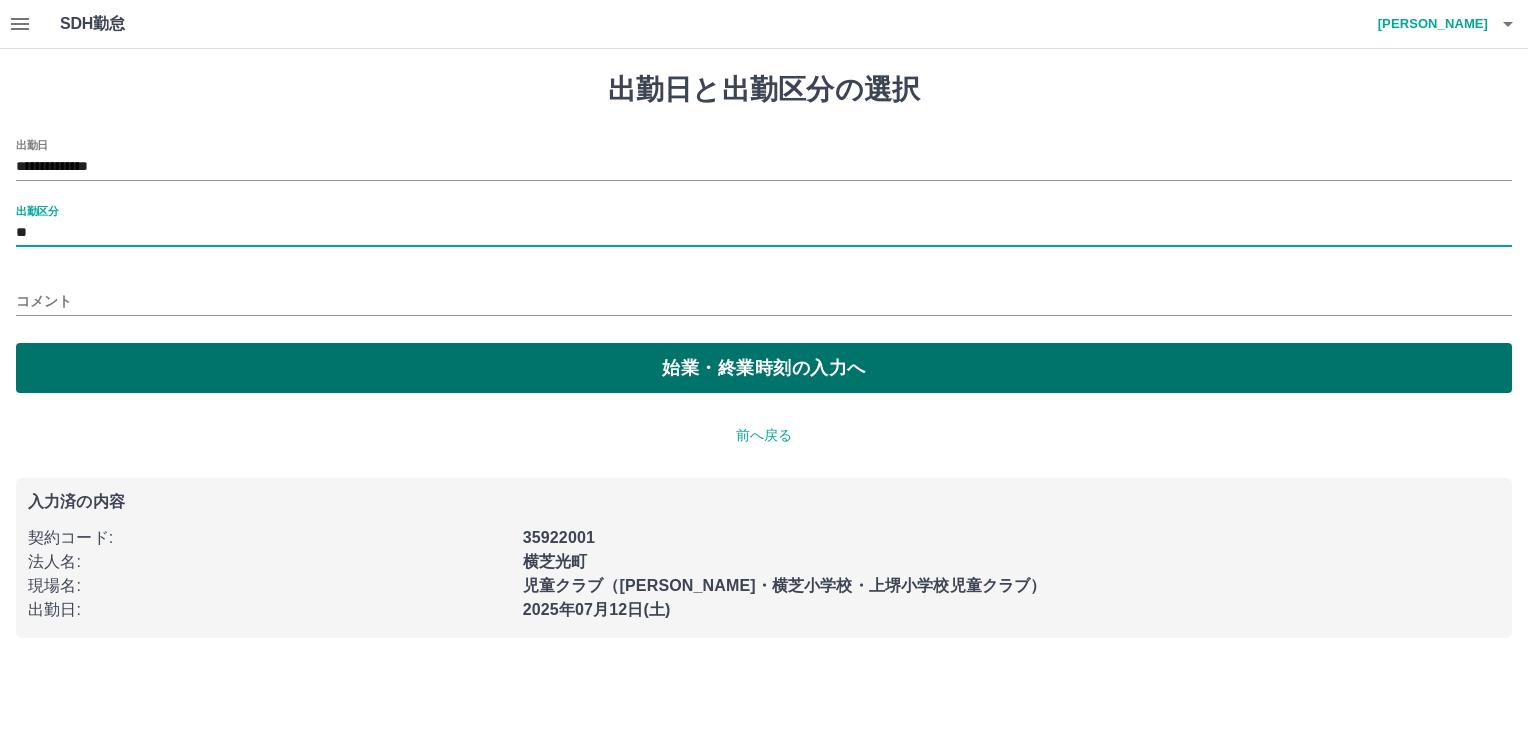click on "始業・終業時刻の入力へ" at bounding box center [764, 368] 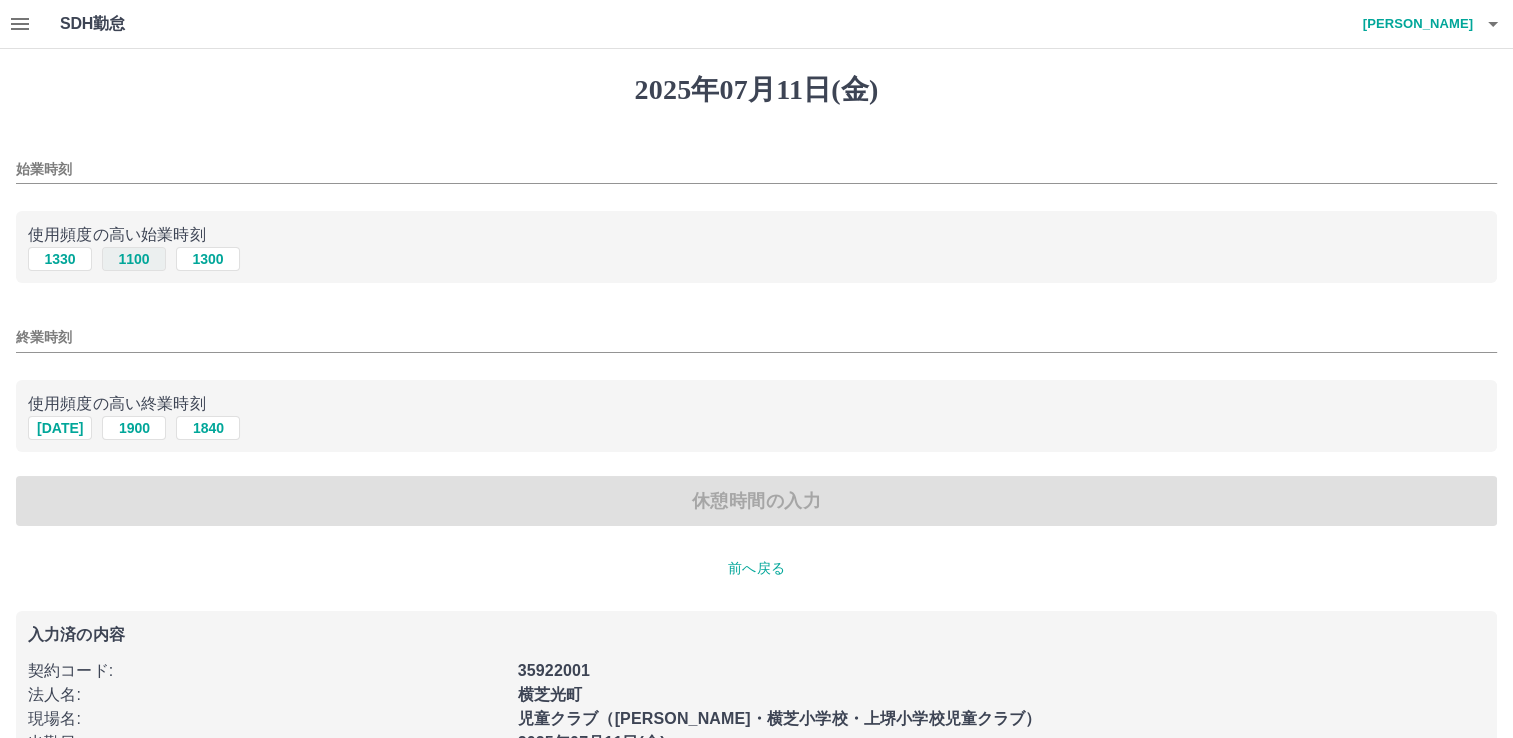 click on "1100" at bounding box center [134, 259] 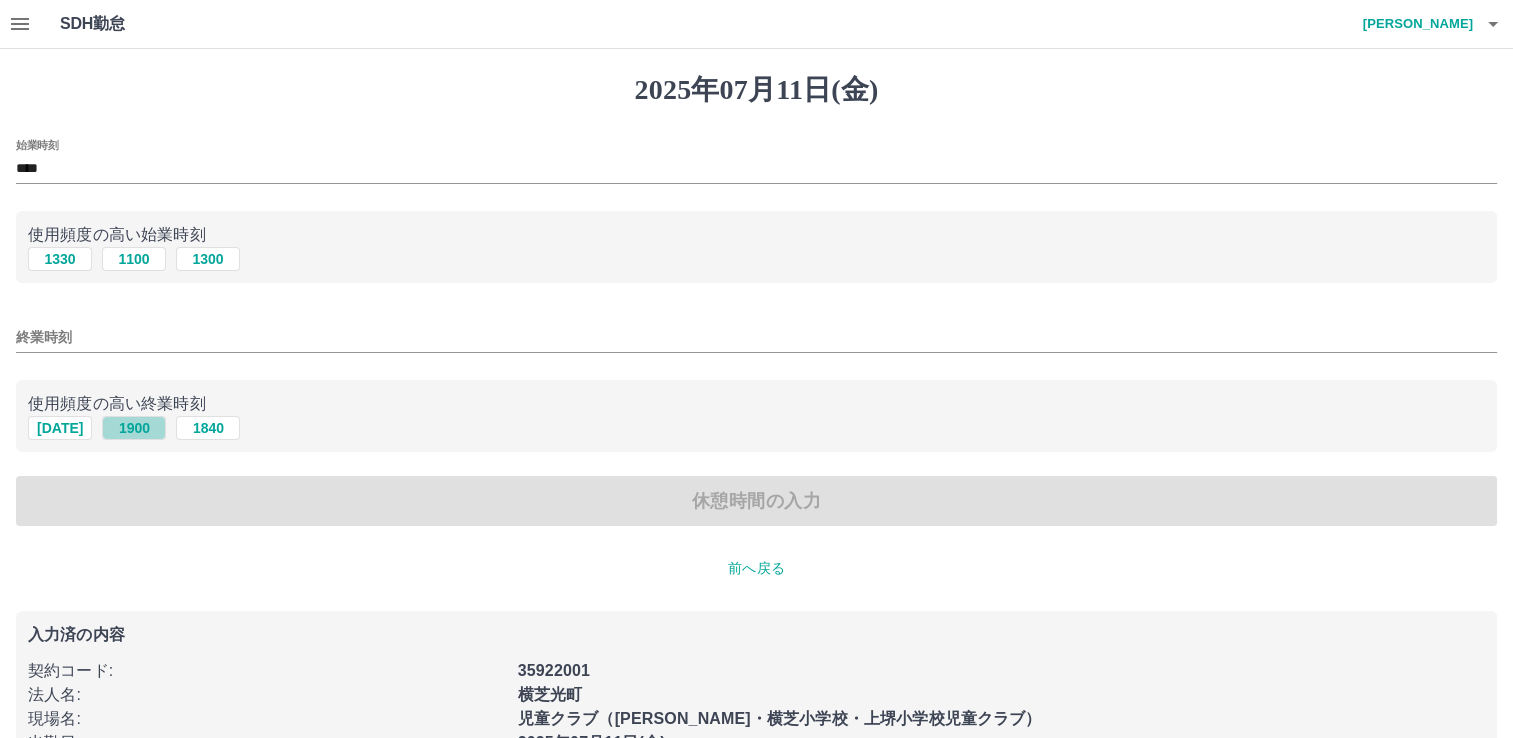 click on "1900" at bounding box center [134, 428] 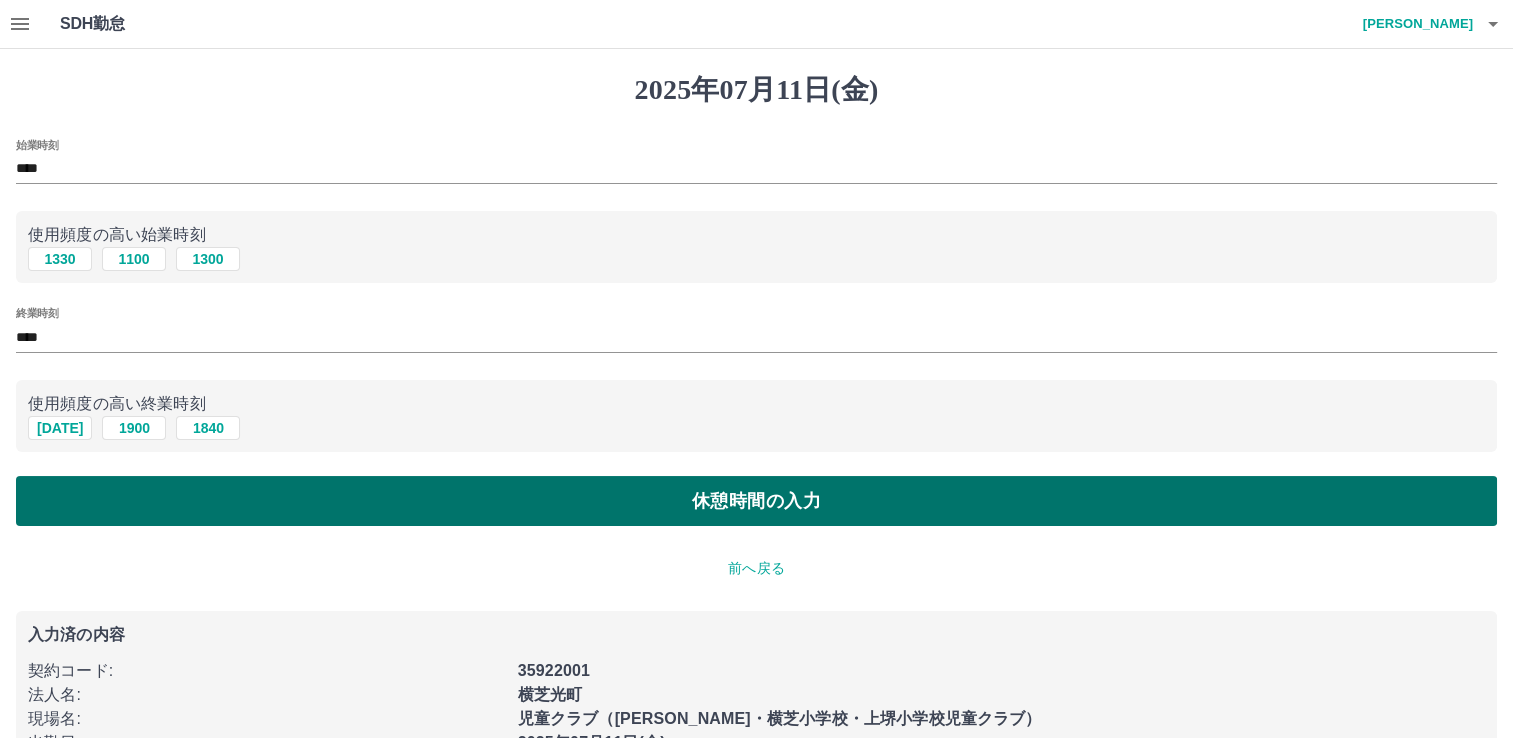 click on "休憩時間の入力" at bounding box center (756, 501) 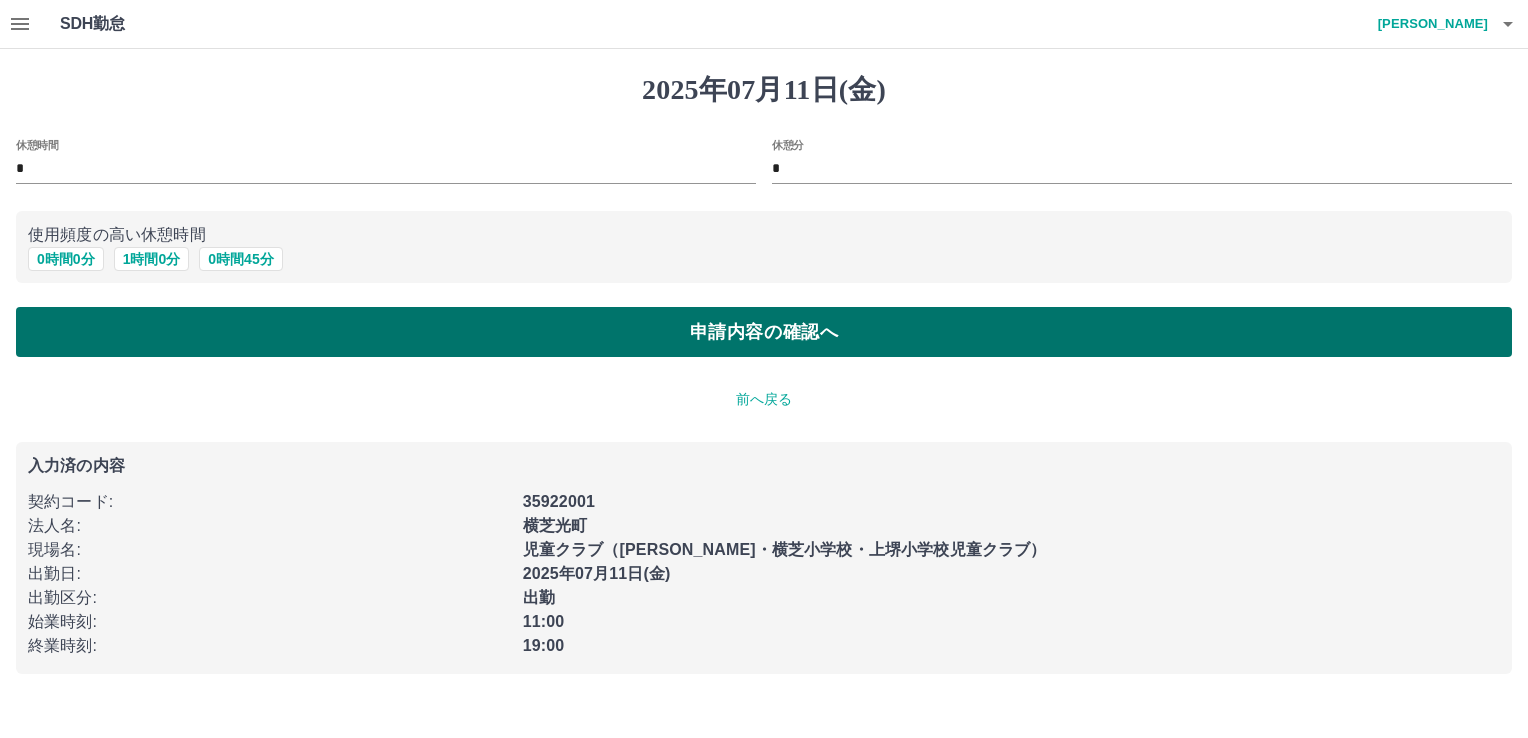 click on "申請内容の確認へ" at bounding box center (764, 332) 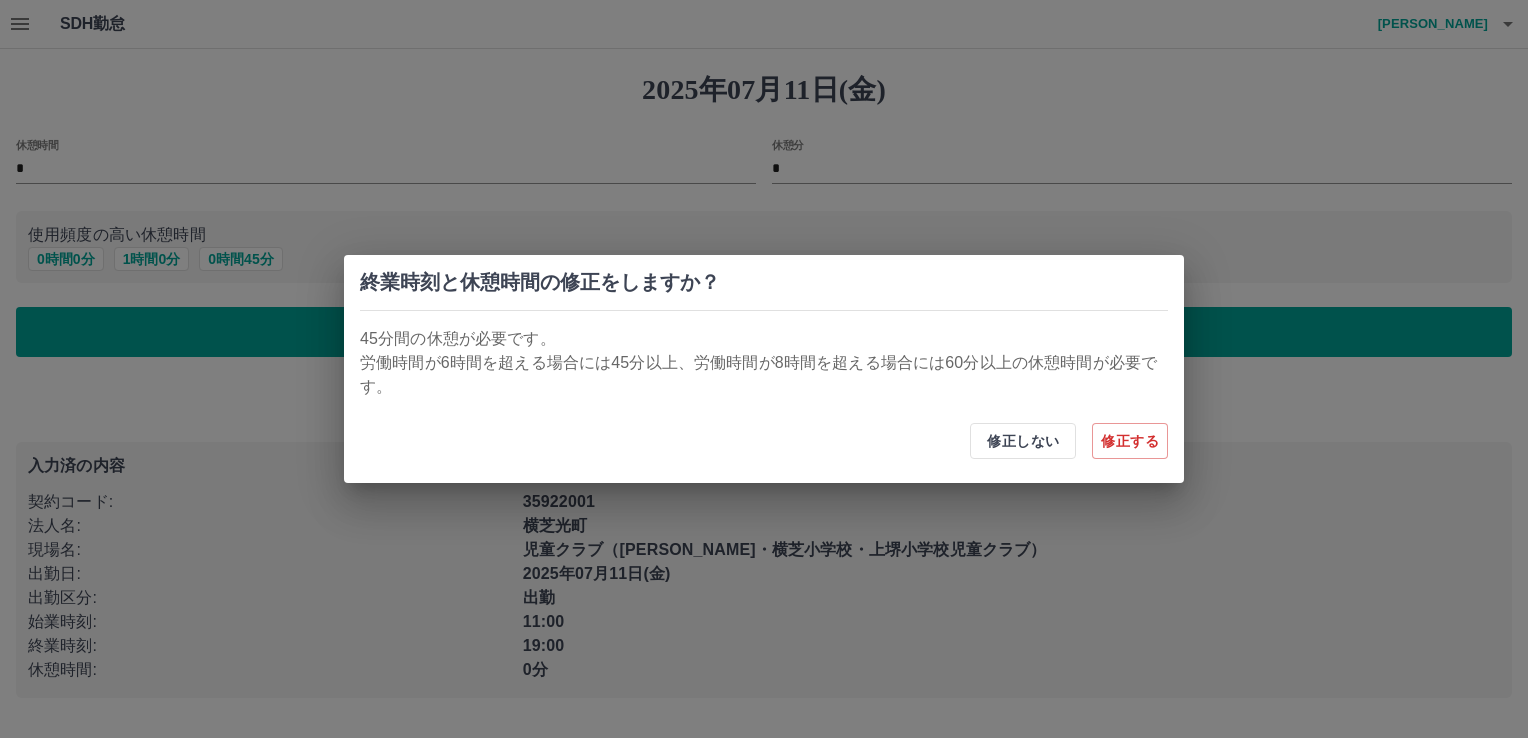 click on "終業時刻と休憩時間の修正をしますか？ 45分間の休憩が必要です。 労働時間が6時間を超える場合には45分以上、労働時間が8時間を超える場合には60分以上の休憩時間が必要です。 修正しない 修正する" at bounding box center (764, 369) 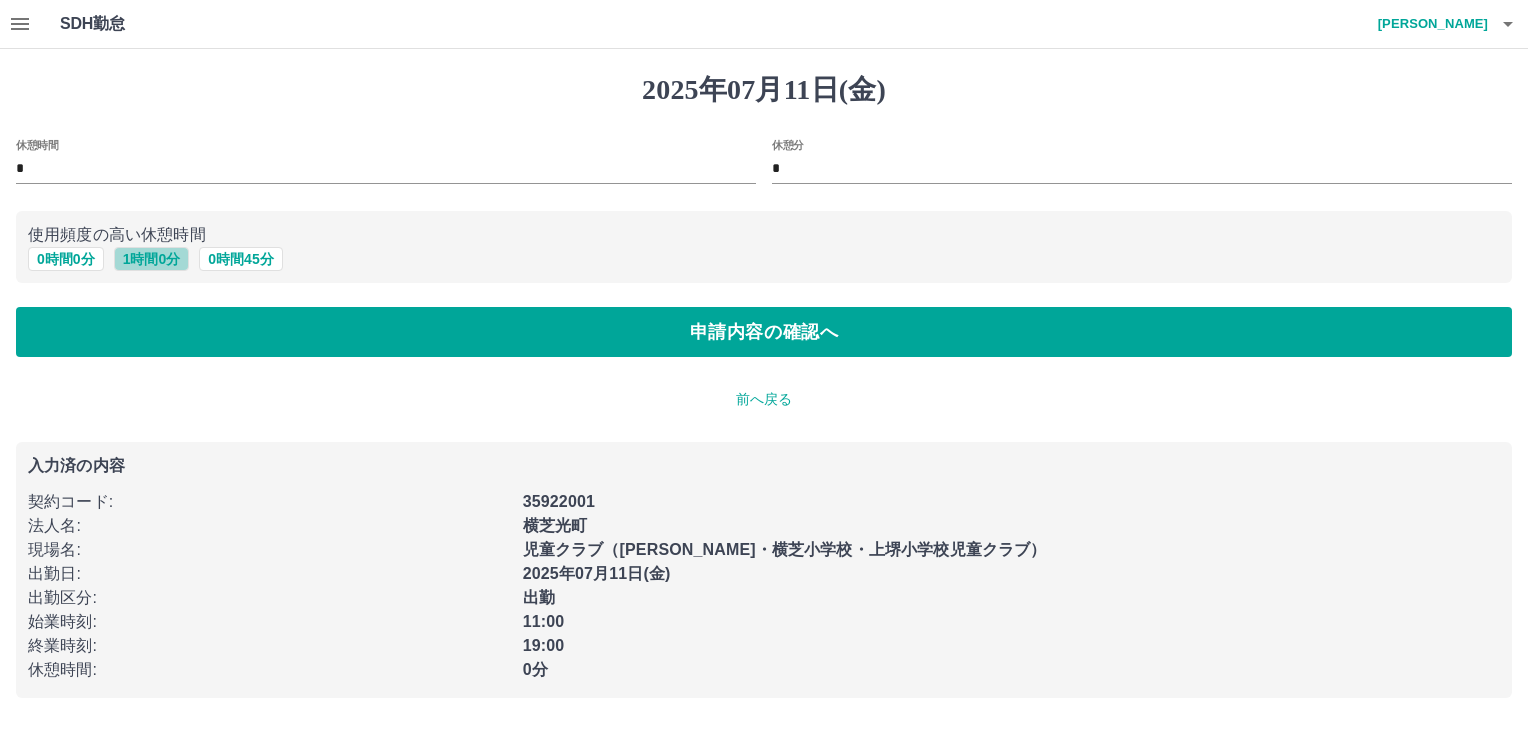 click on "1 時間 0 分" at bounding box center [152, 259] 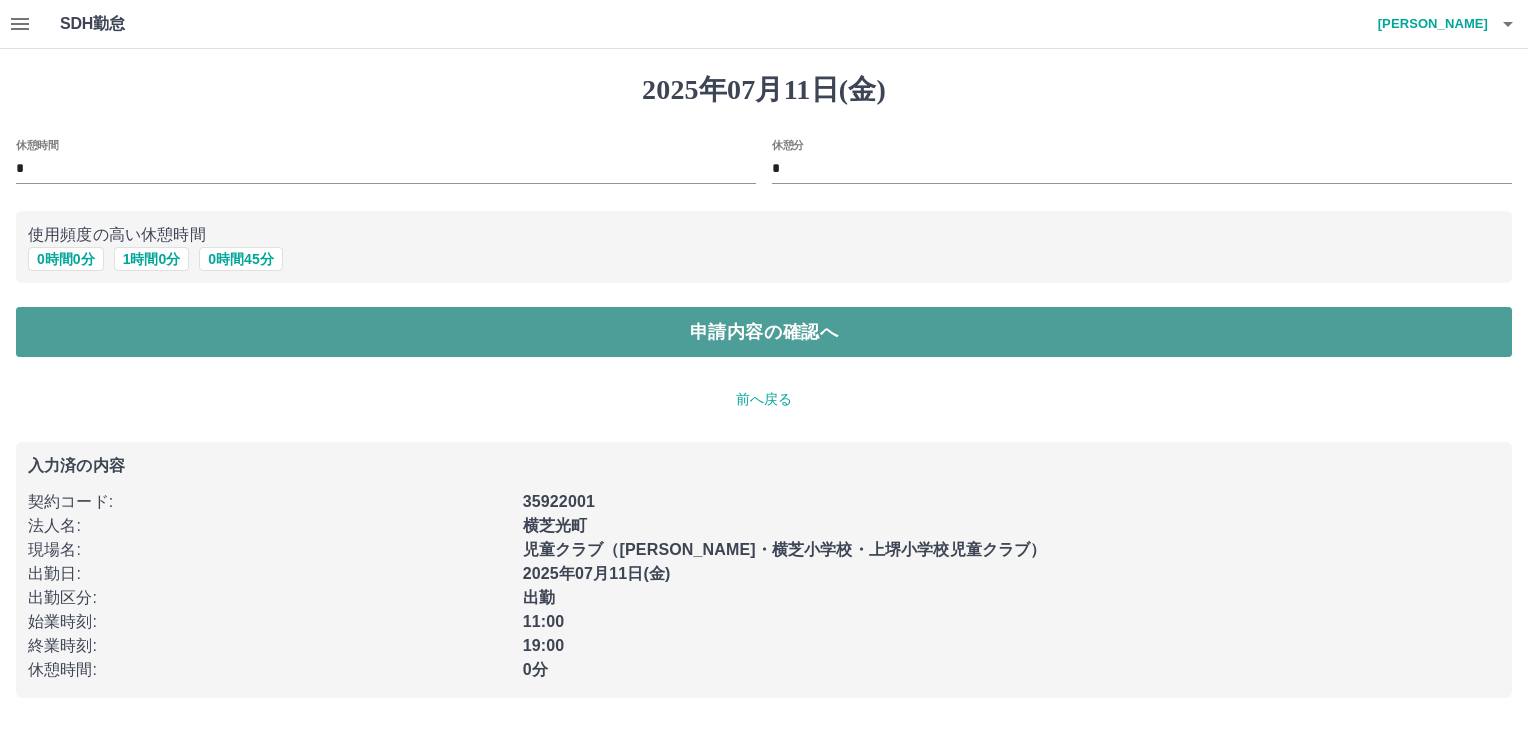 click on "申請内容の確認へ" at bounding box center [764, 332] 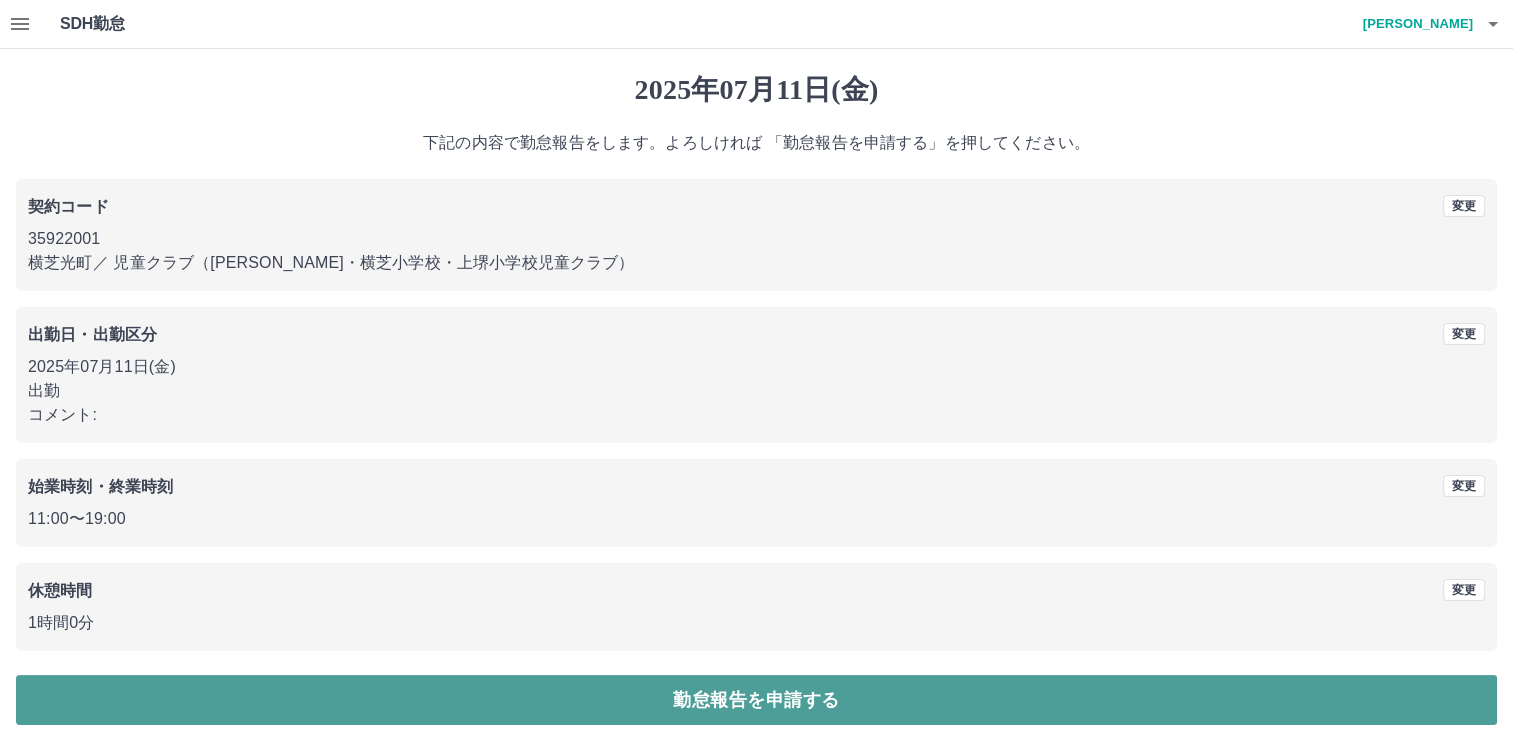 click on "勤怠報告を申請する" at bounding box center (756, 700) 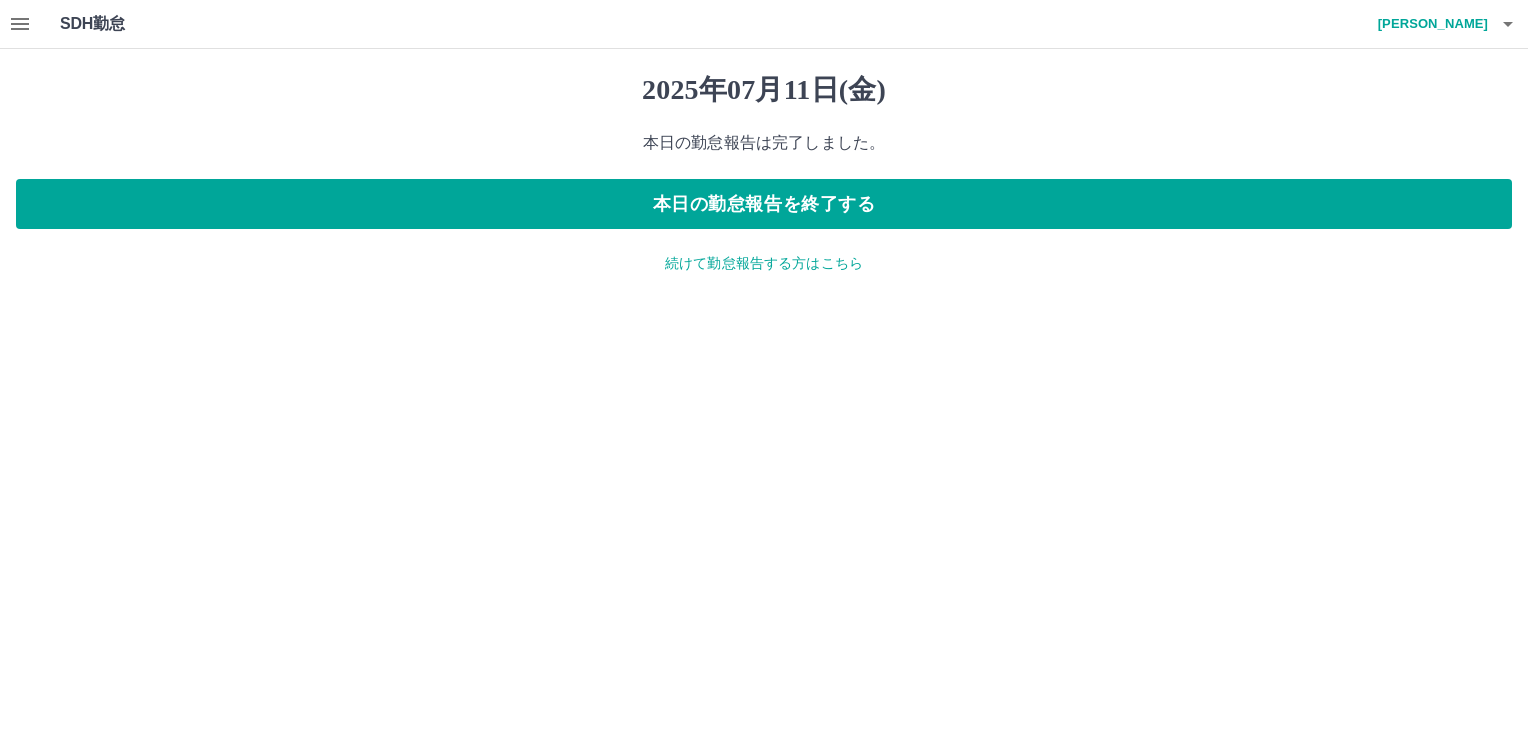 click on "続けて勤怠報告する方はこちら" at bounding box center (764, 263) 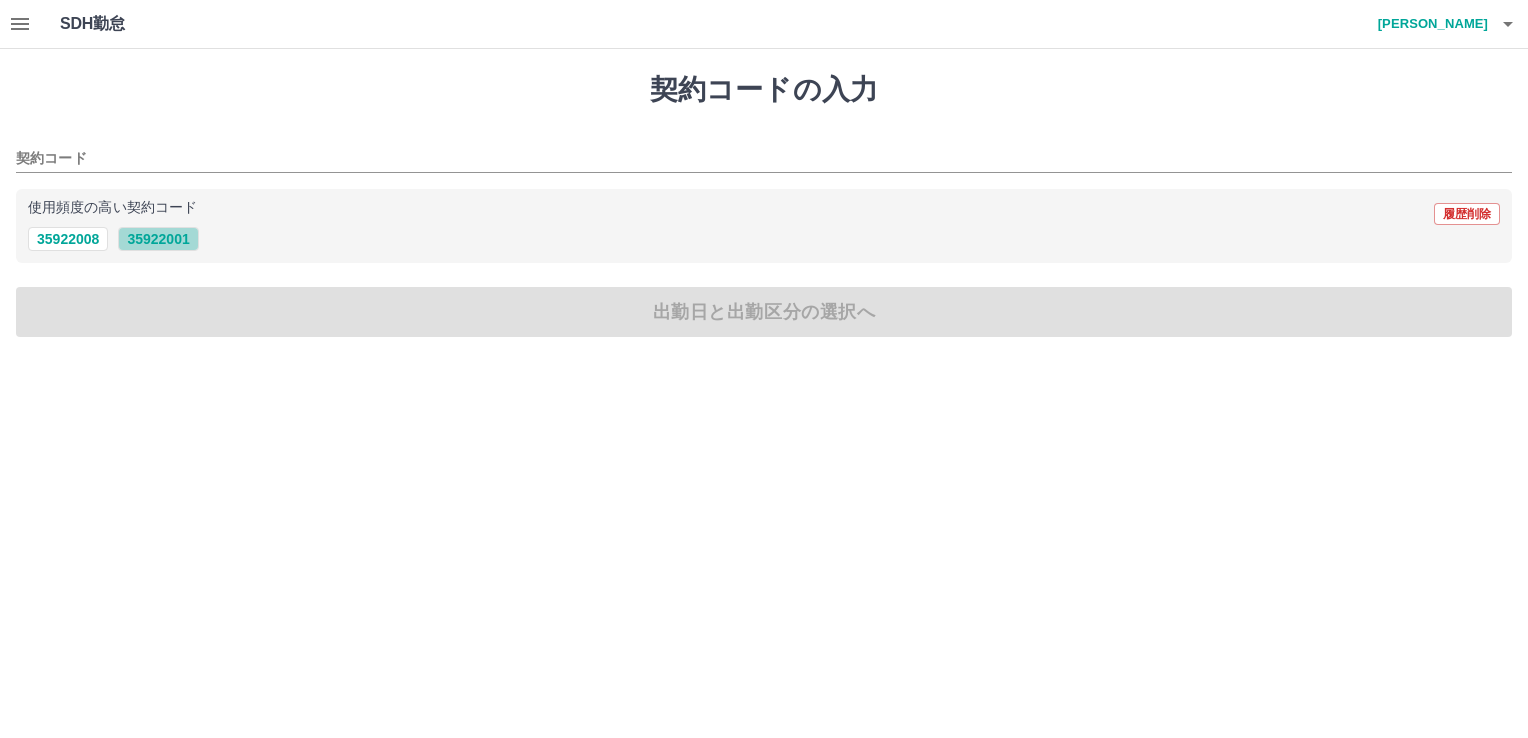 click on "35922001" at bounding box center [158, 239] 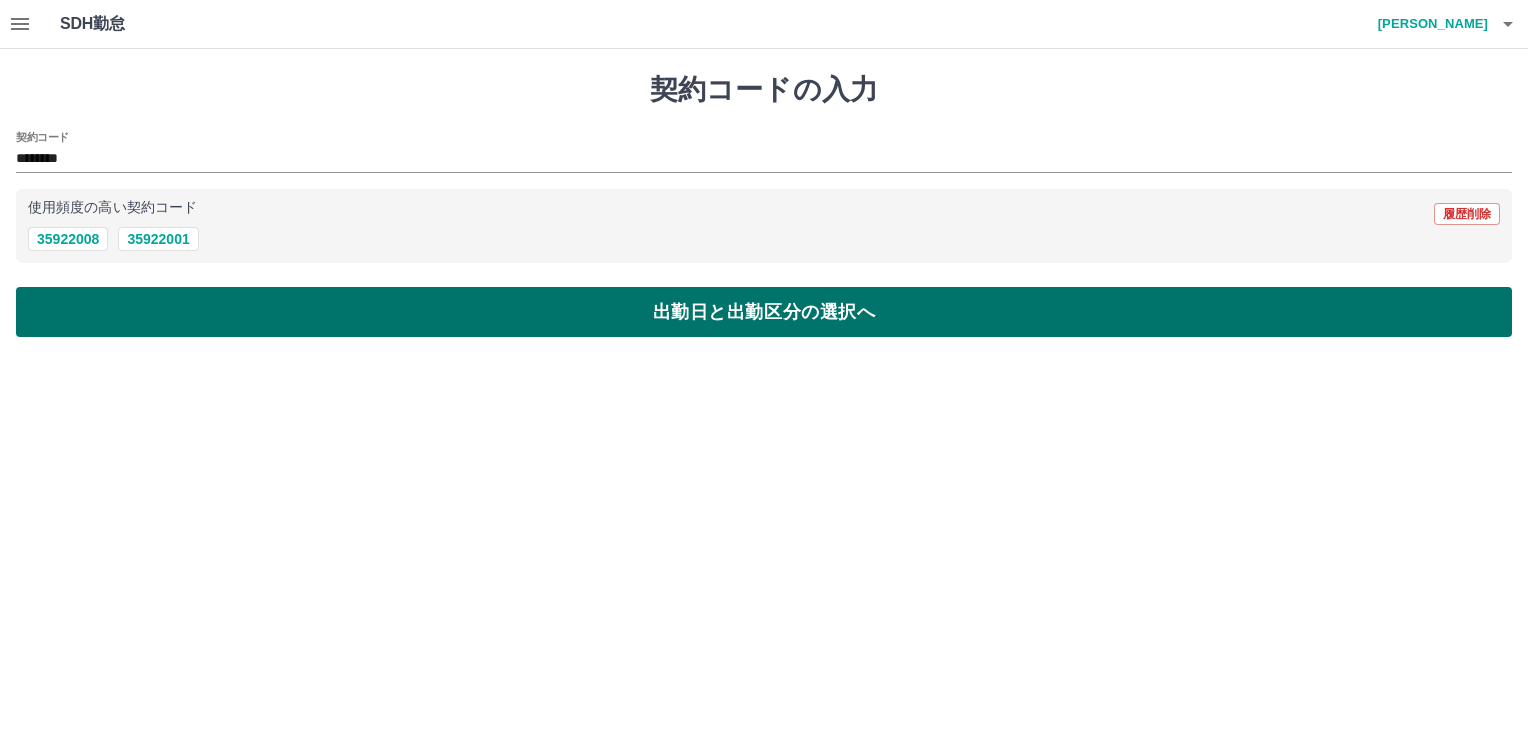 click on "出勤日と出勤区分の選択へ" at bounding box center [764, 312] 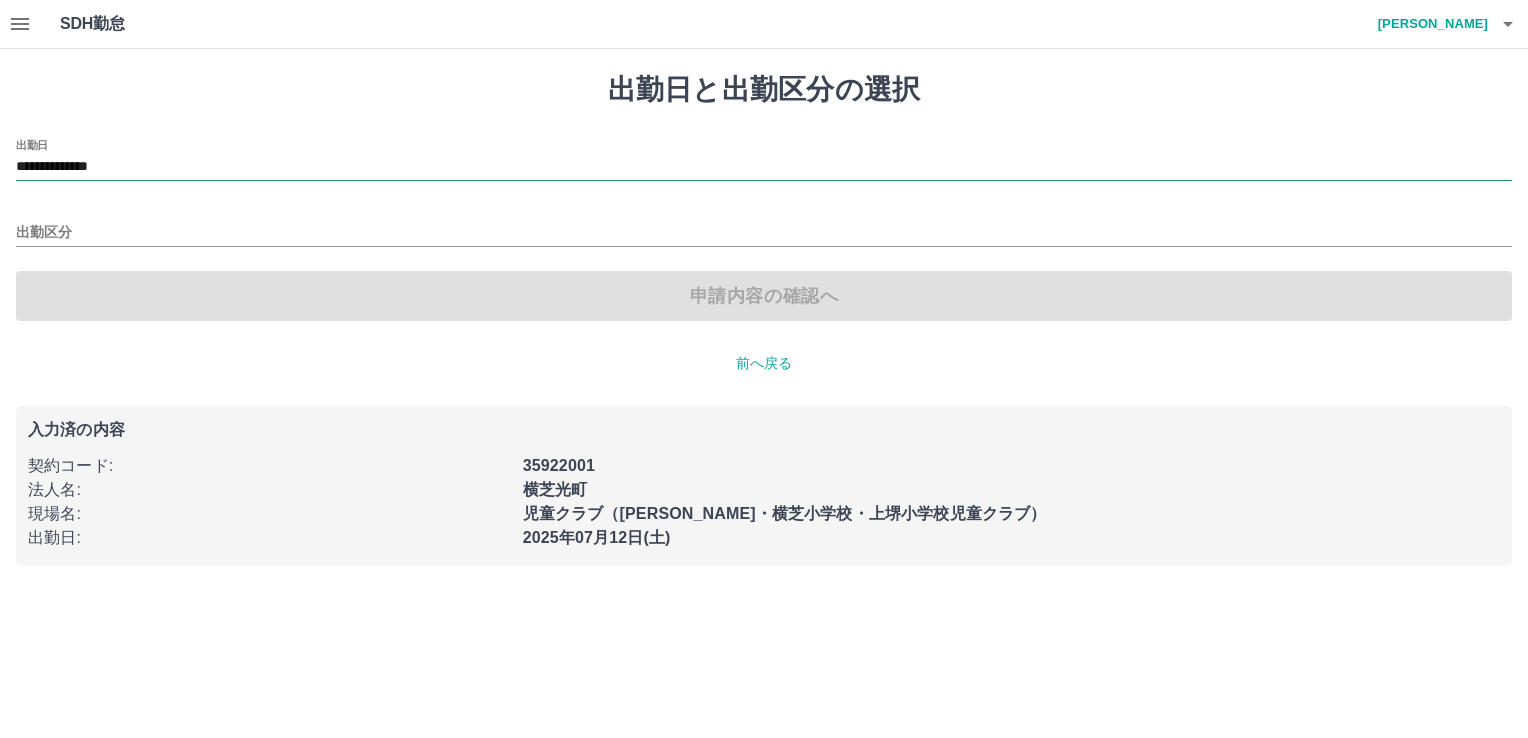 click on "**********" at bounding box center [764, 167] 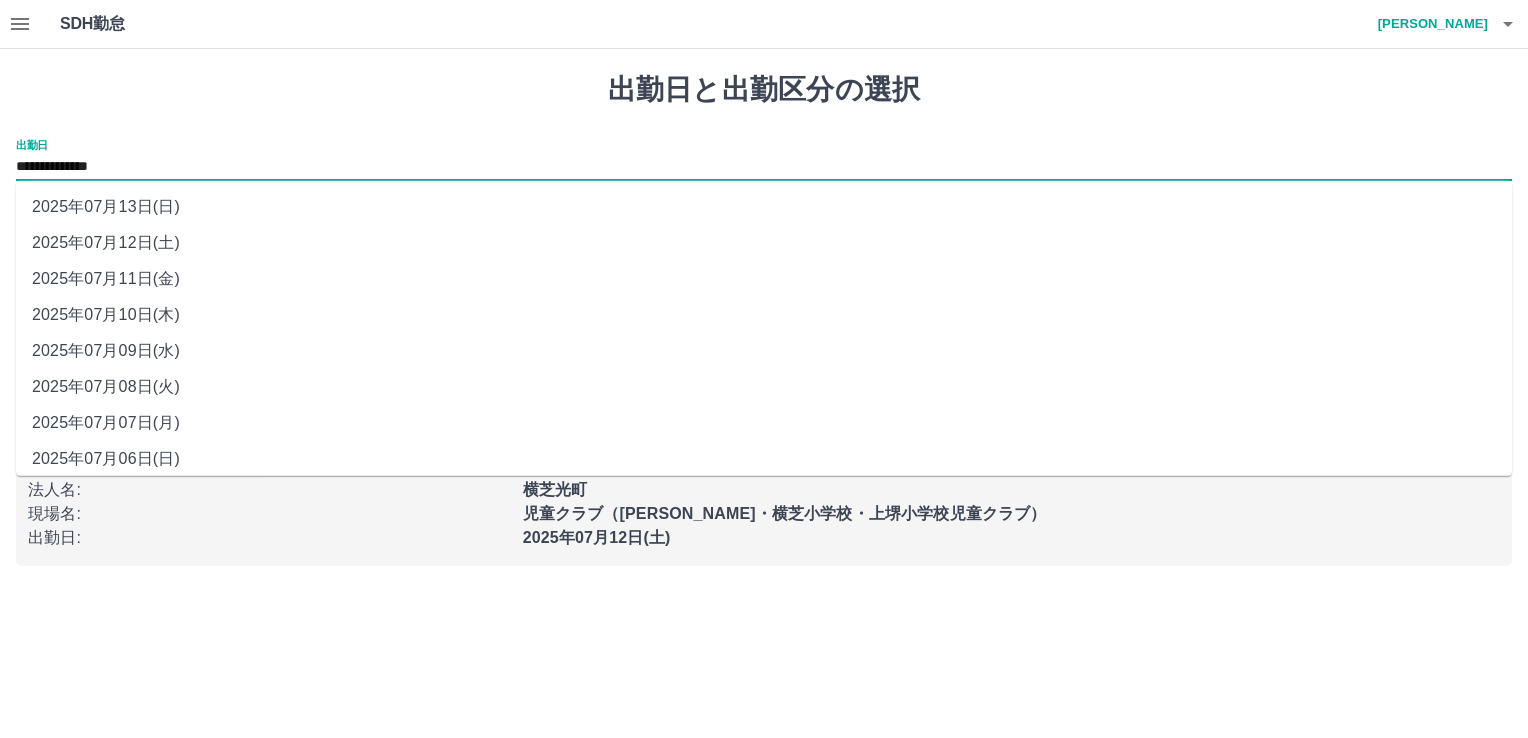 drag, startPoint x: 118, startPoint y: 163, endPoint x: 119, endPoint y: 205, distance: 42.0119 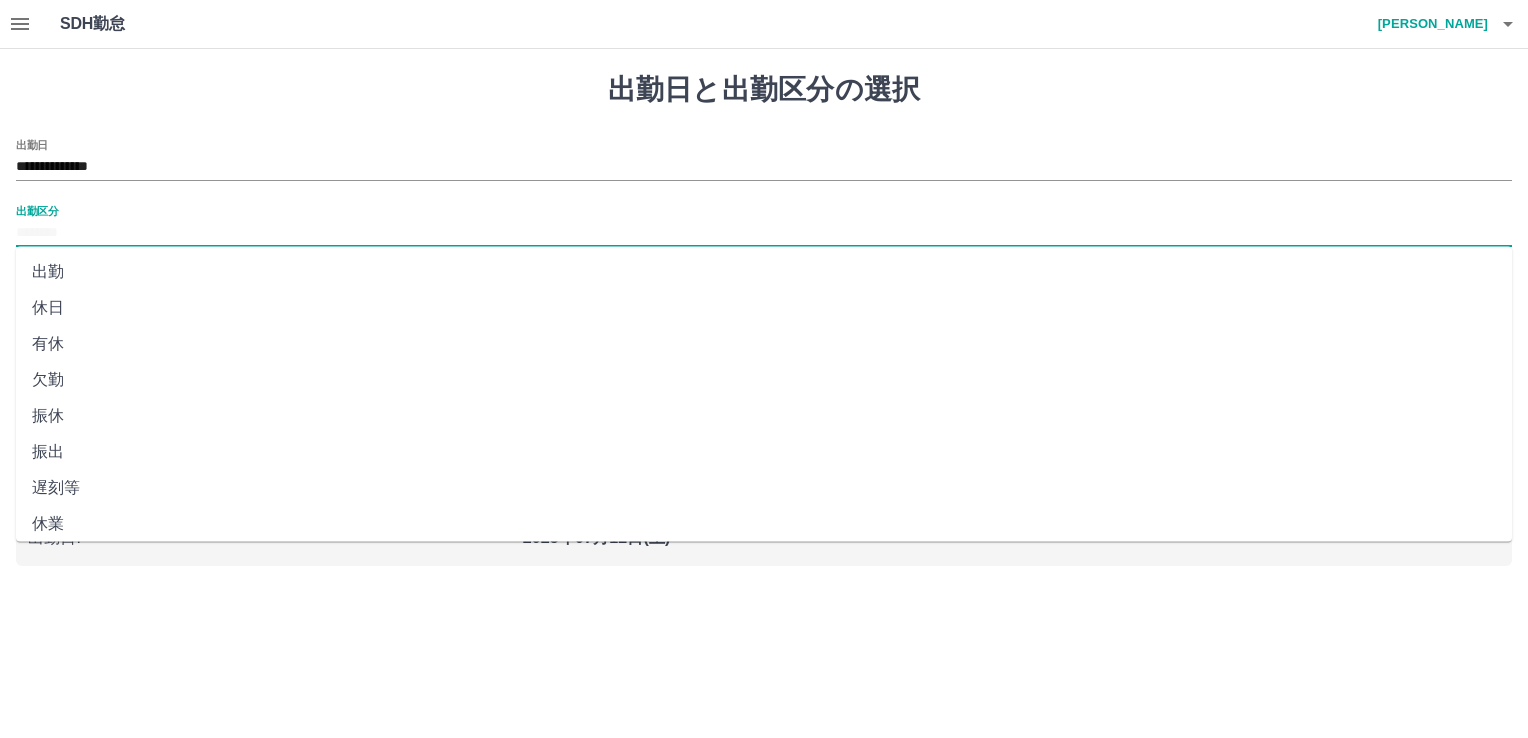 click on "出勤区分" at bounding box center [764, 233] 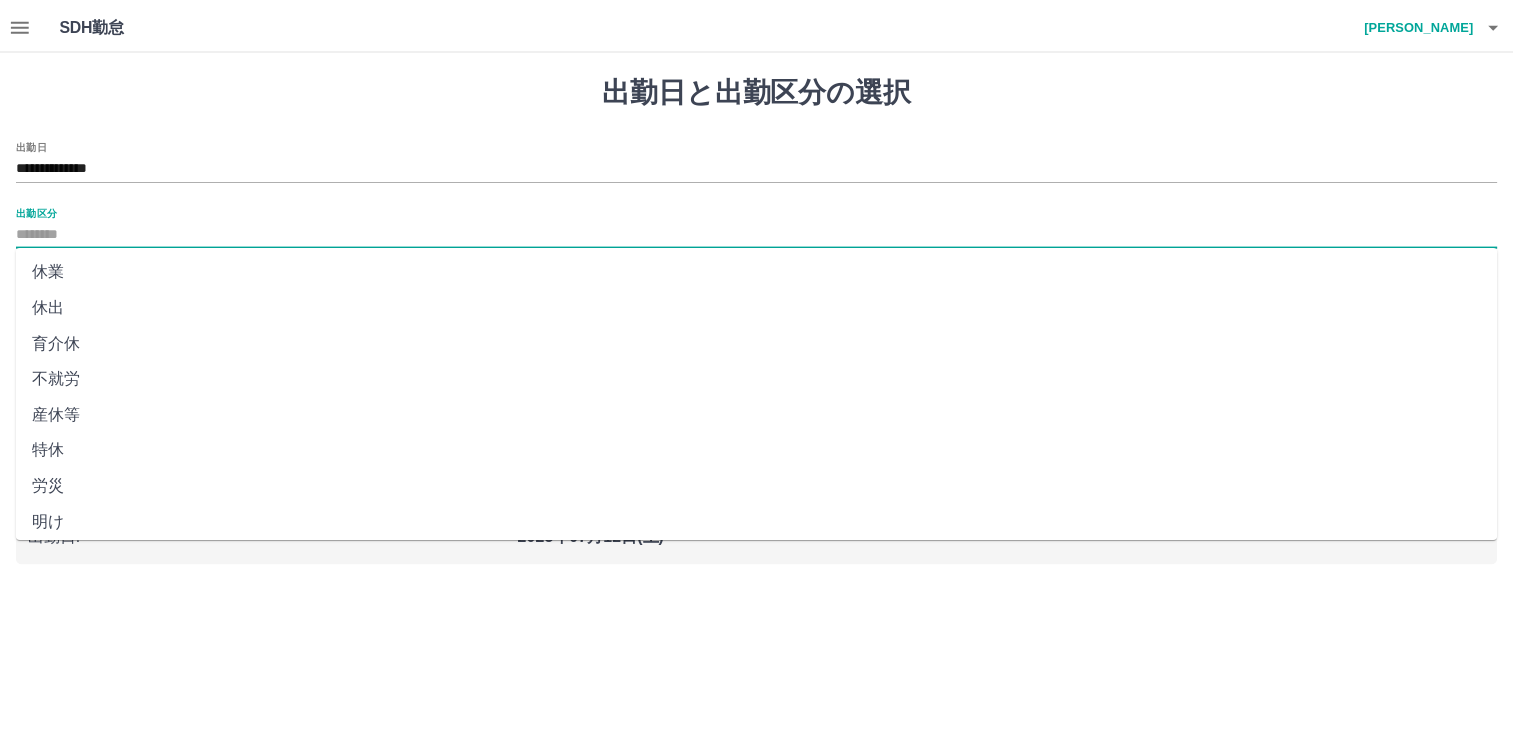 scroll, scrollTop: 368, scrollLeft: 0, axis: vertical 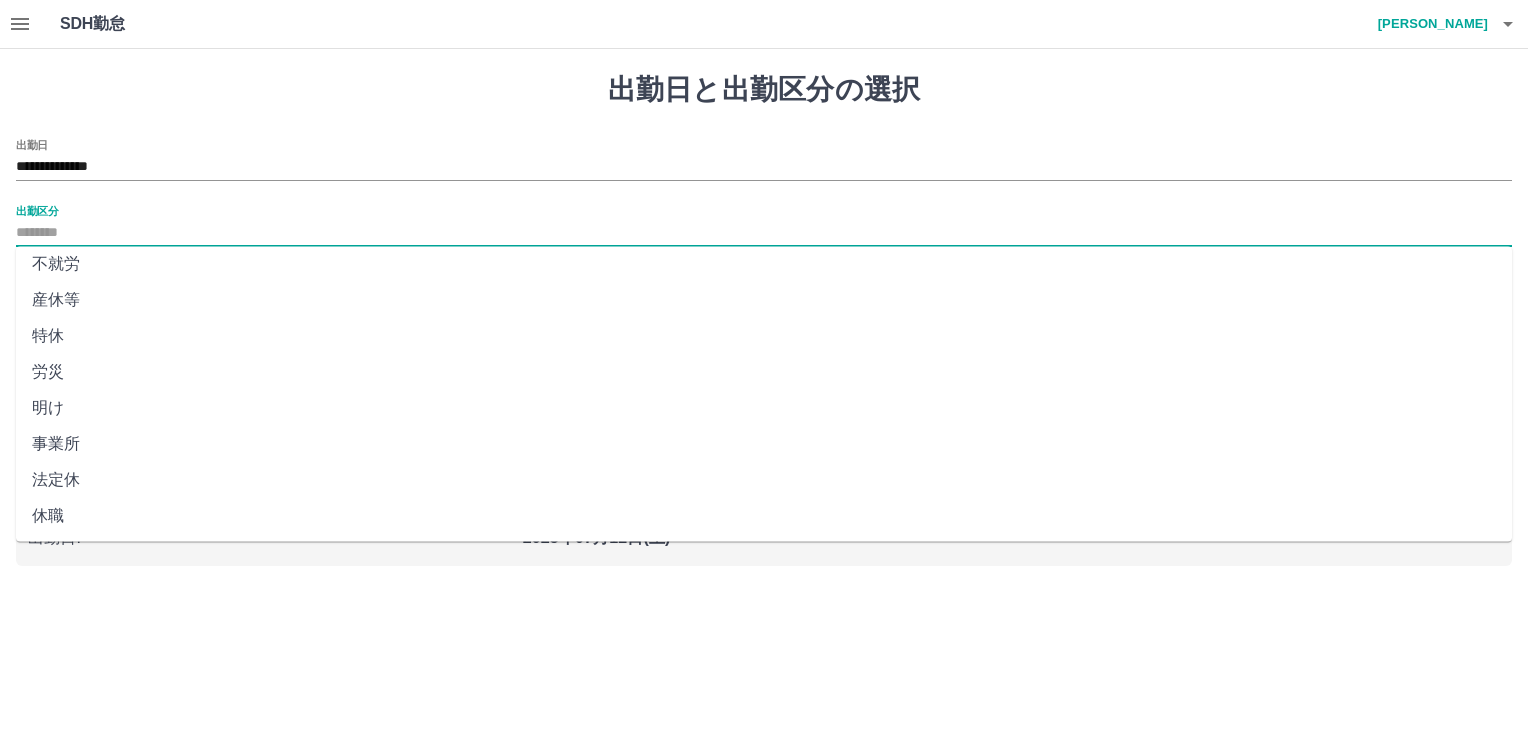 click on "法定休" at bounding box center (764, 480) 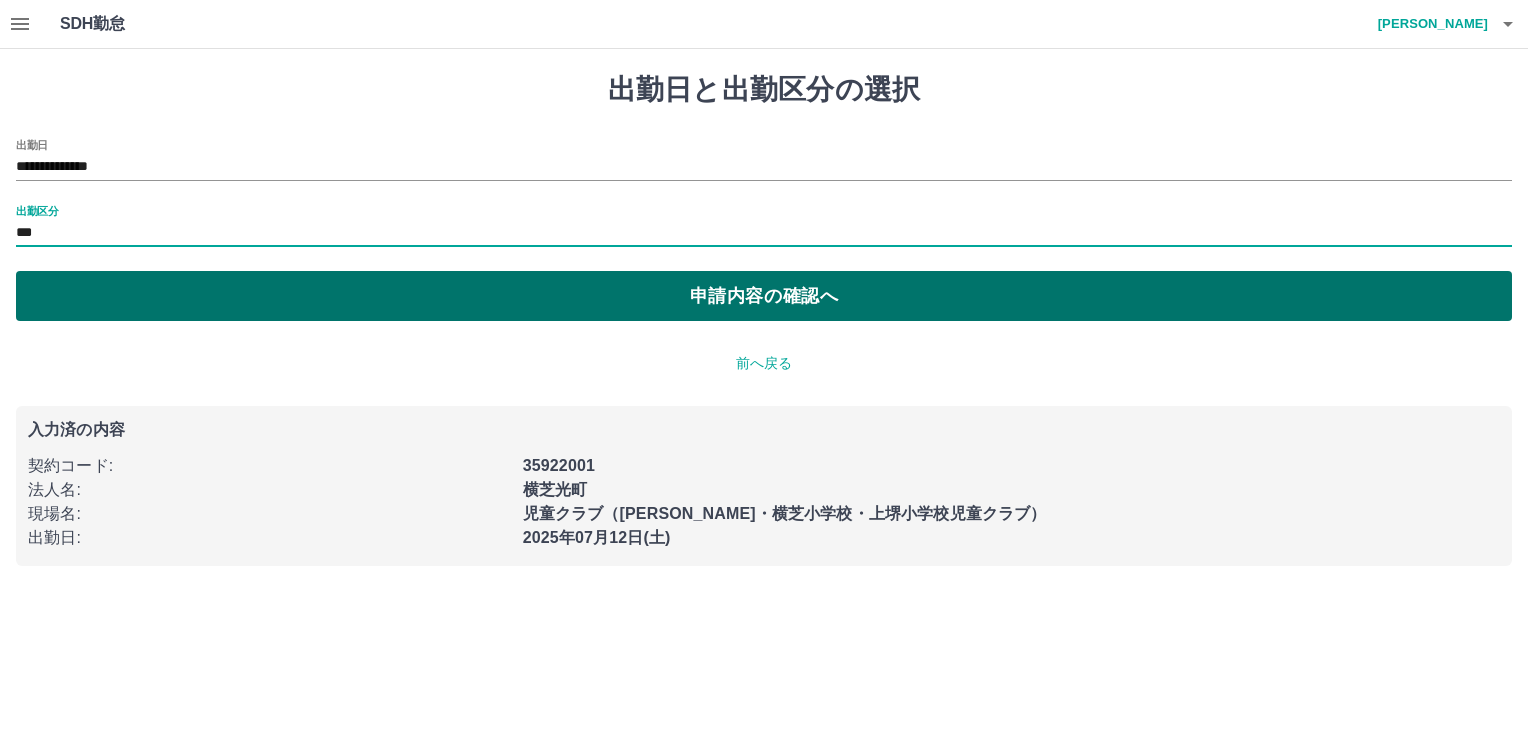 click on "申請内容の確認へ" at bounding box center [764, 296] 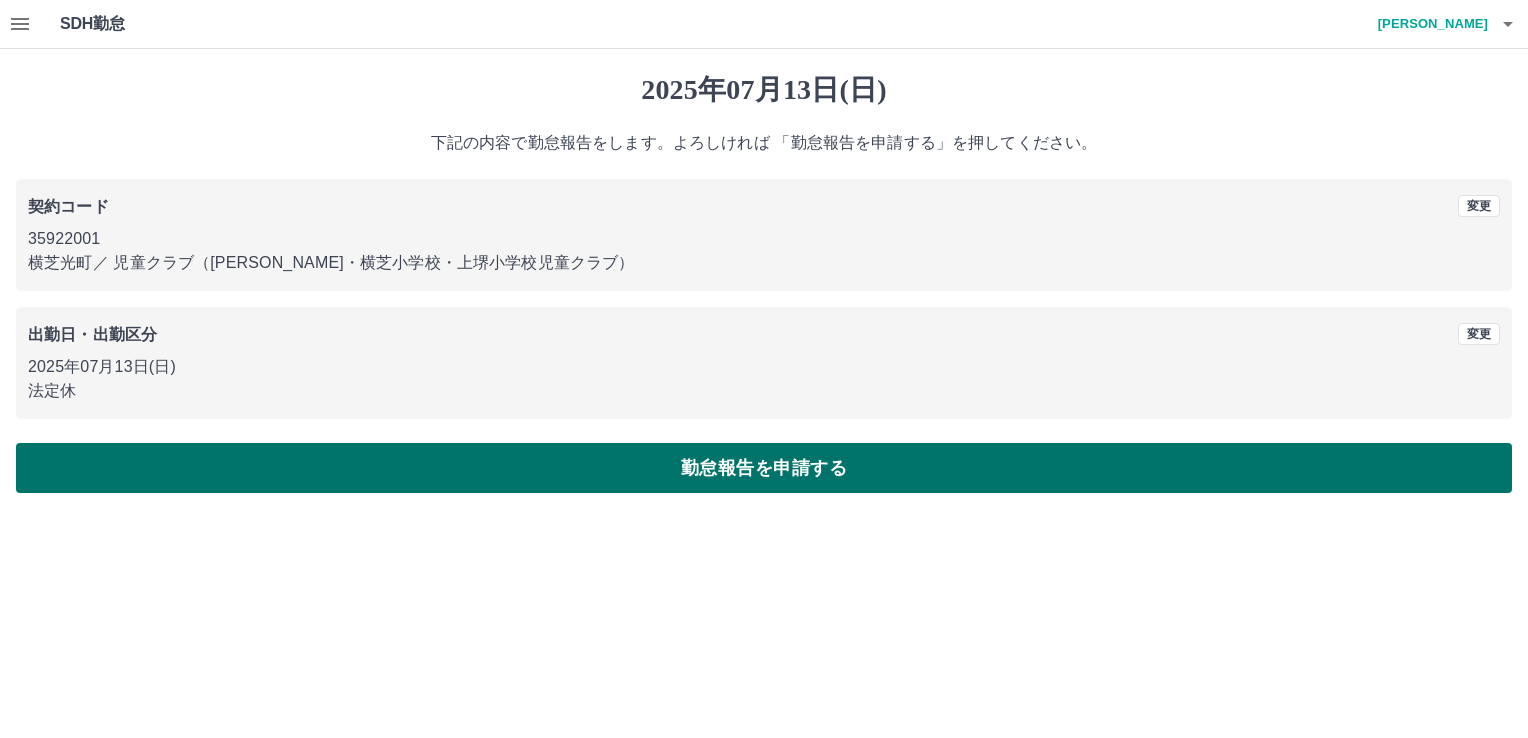 click on "勤怠報告を申請する" at bounding box center [764, 468] 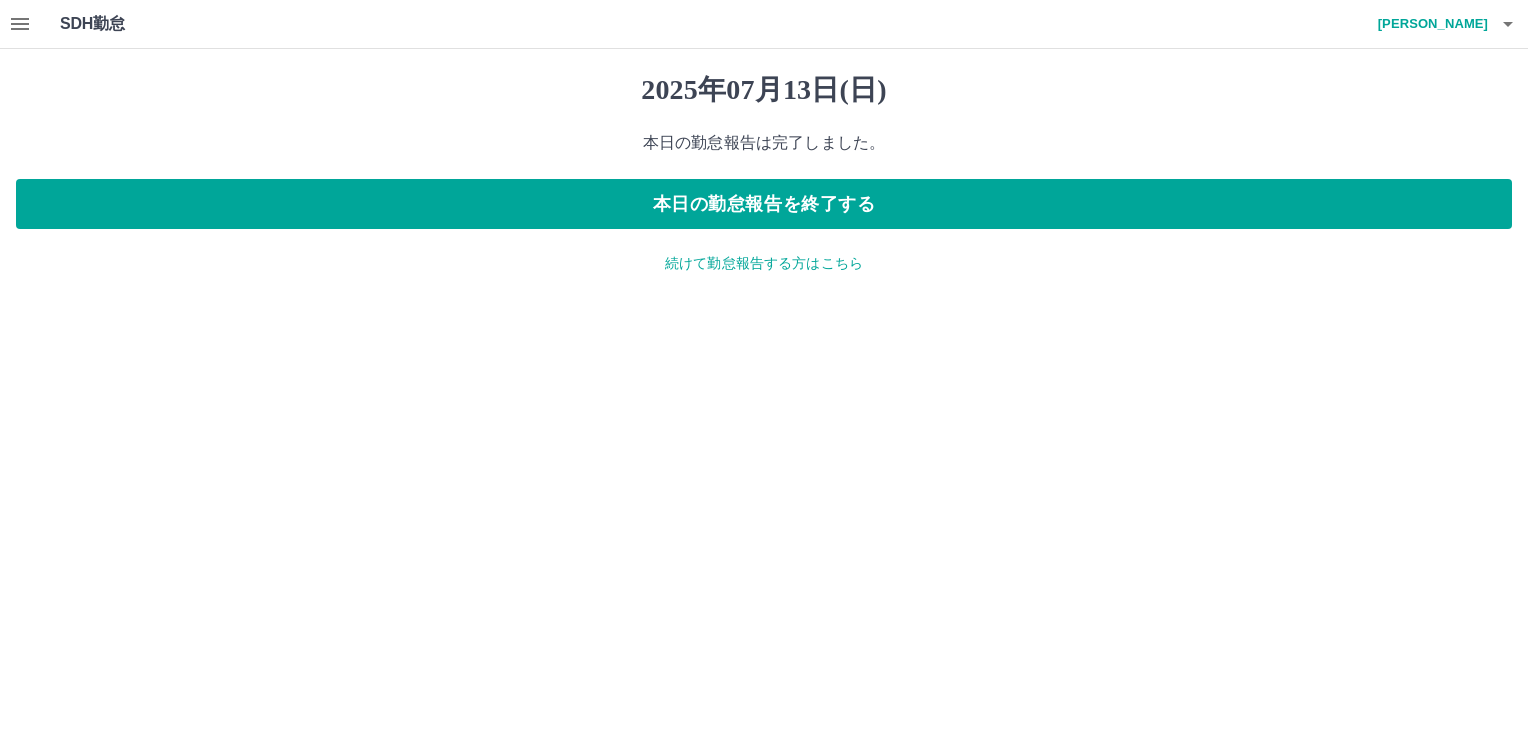 click 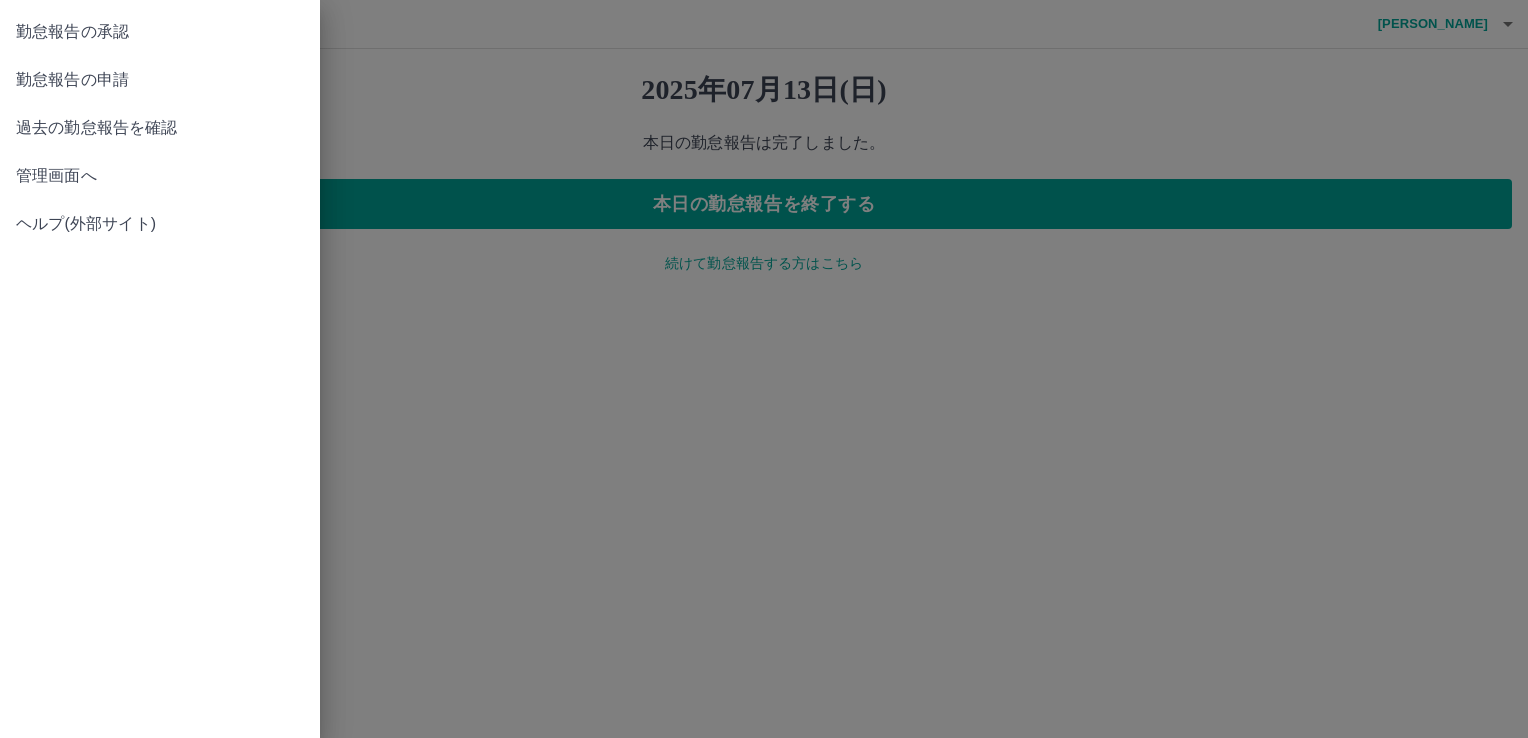 click on "勤怠報告の承認" at bounding box center [160, 32] 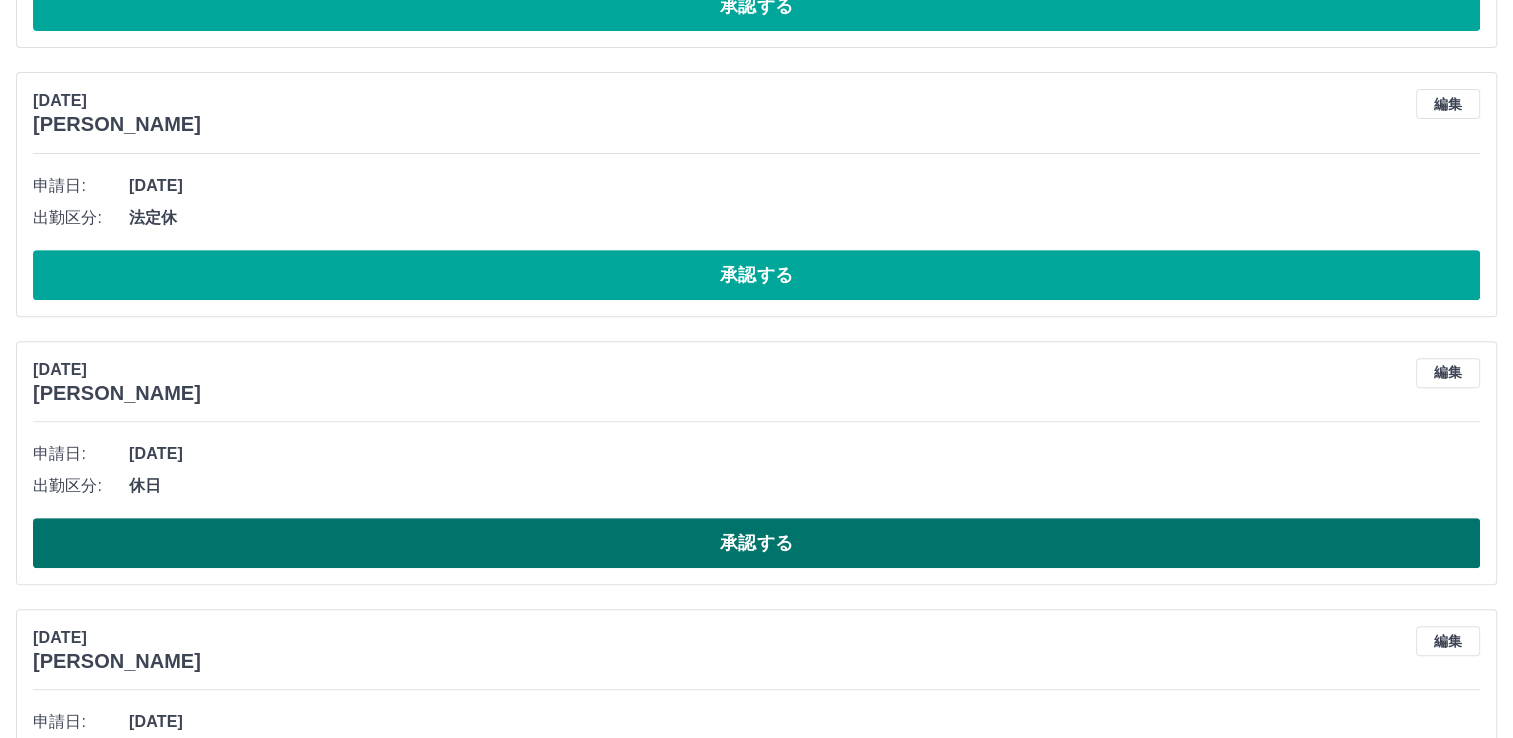 scroll, scrollTop: 500, scrollLeft: 0, axis: vertical 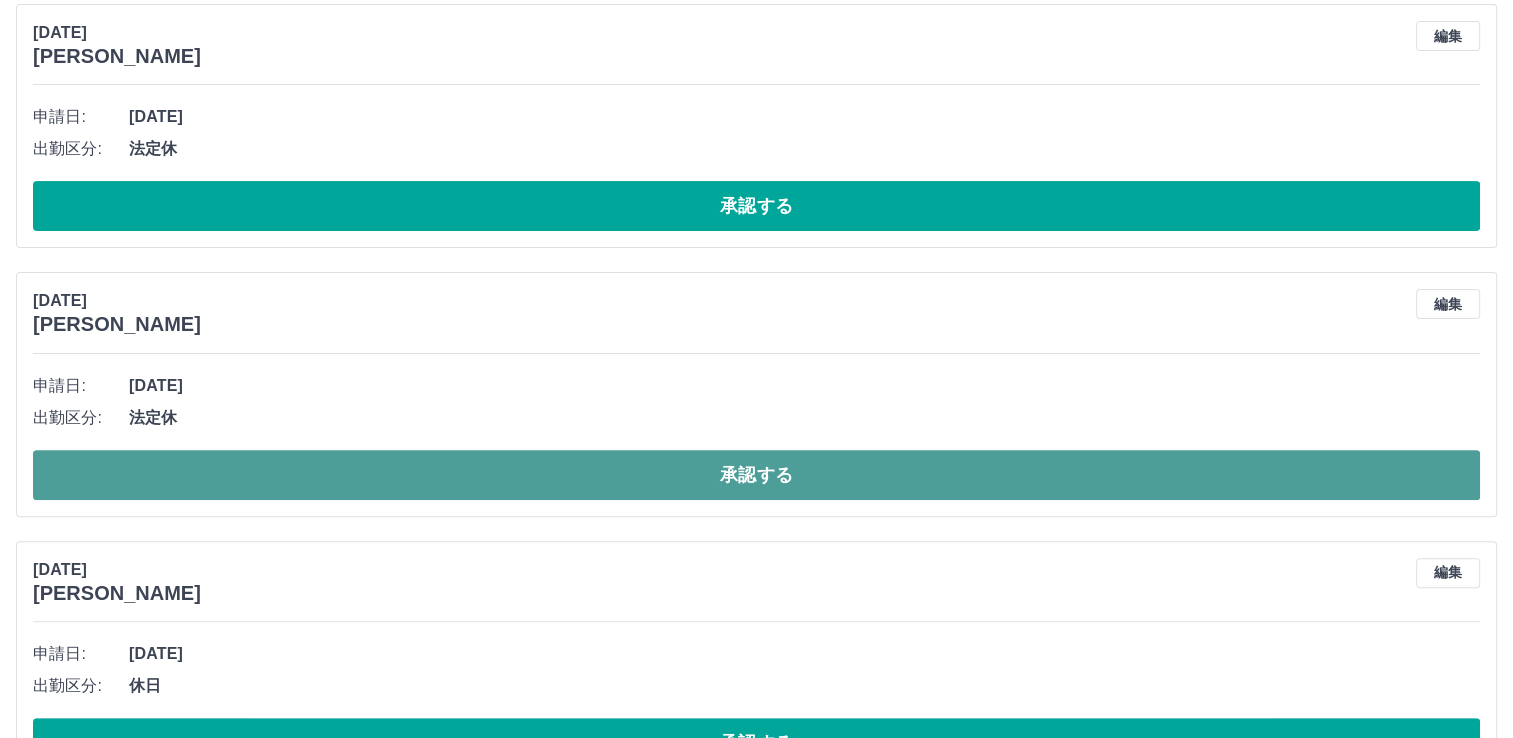 click on "承認する" at bounding box center [756, 475] 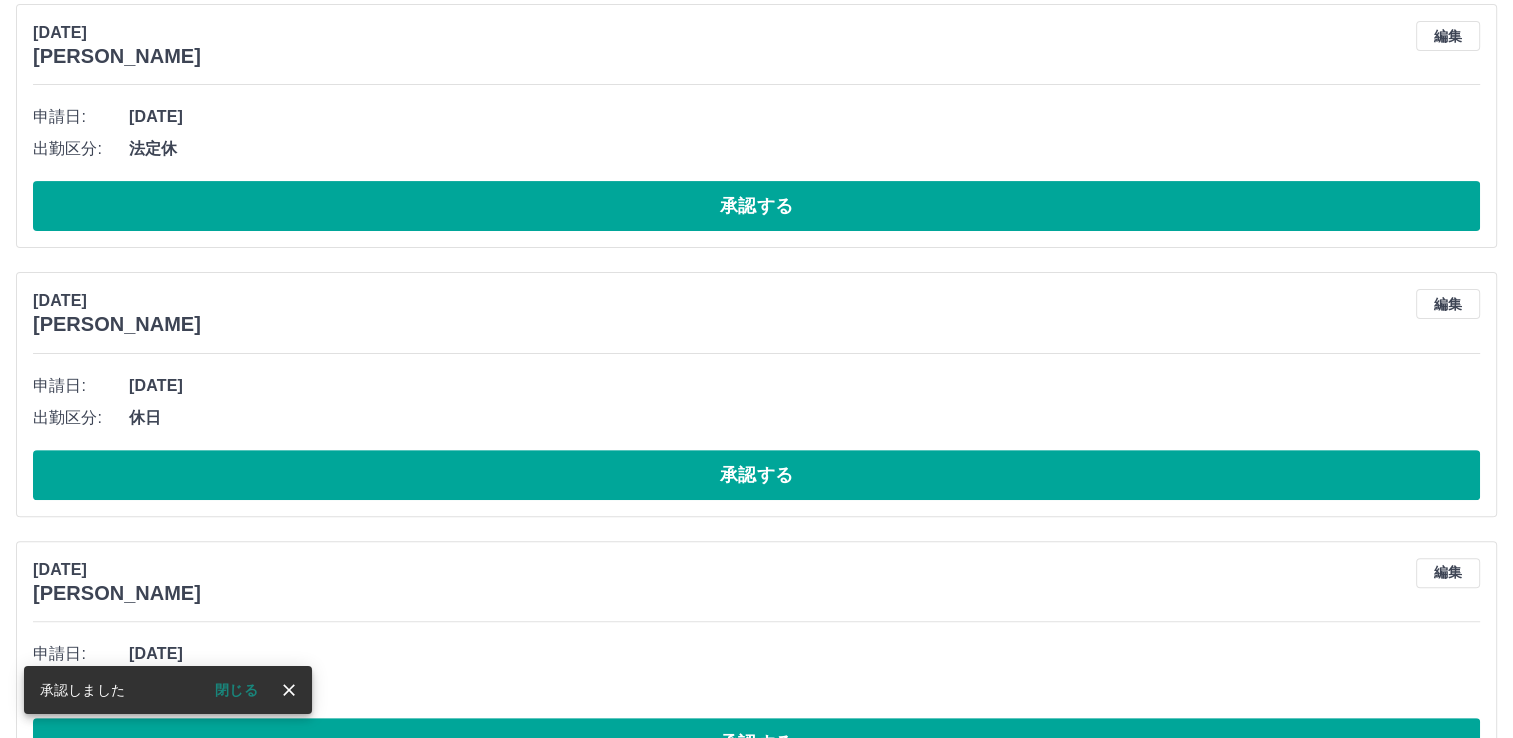 click on "承認する" at bounding box center (756, 475) 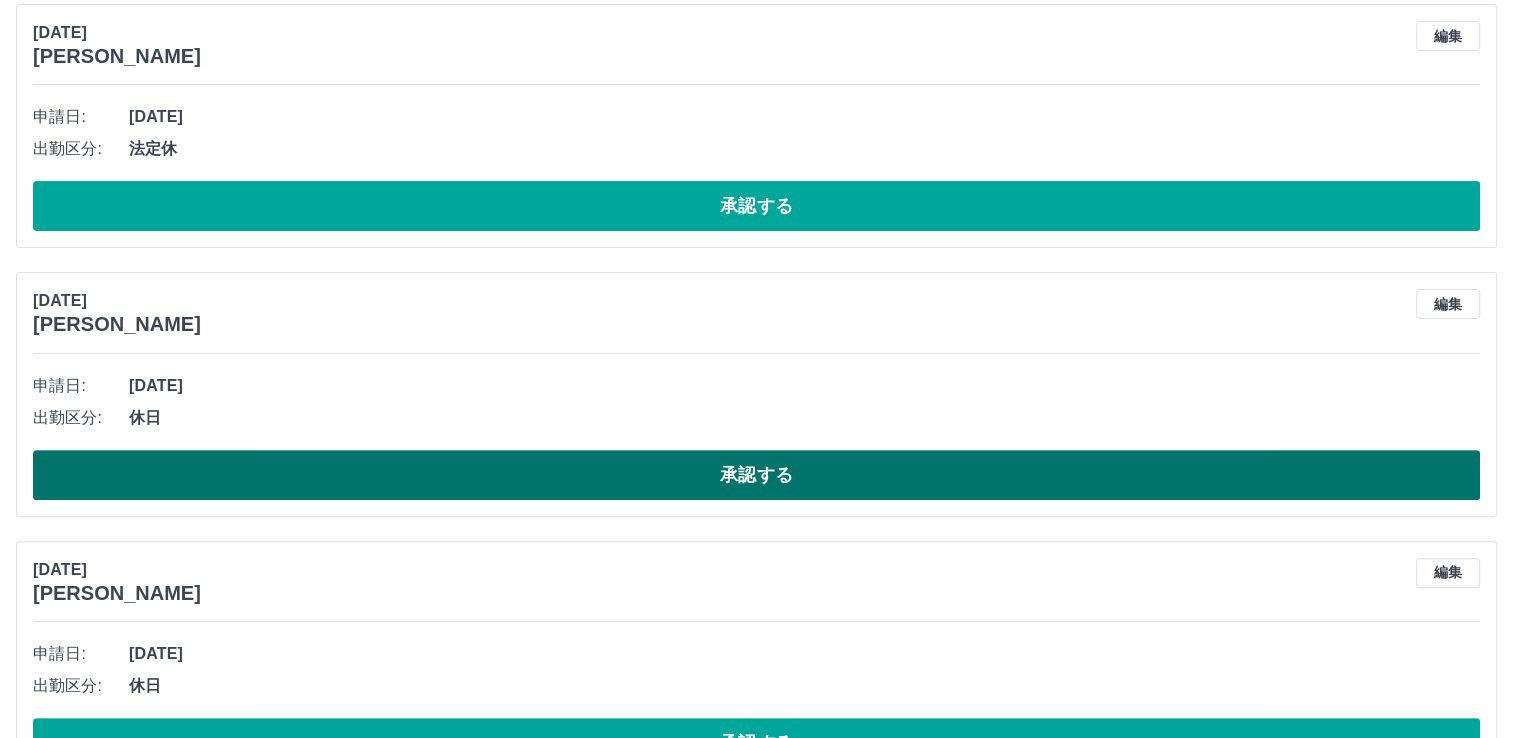 click on "承認する" at bounding box center (756, 475) 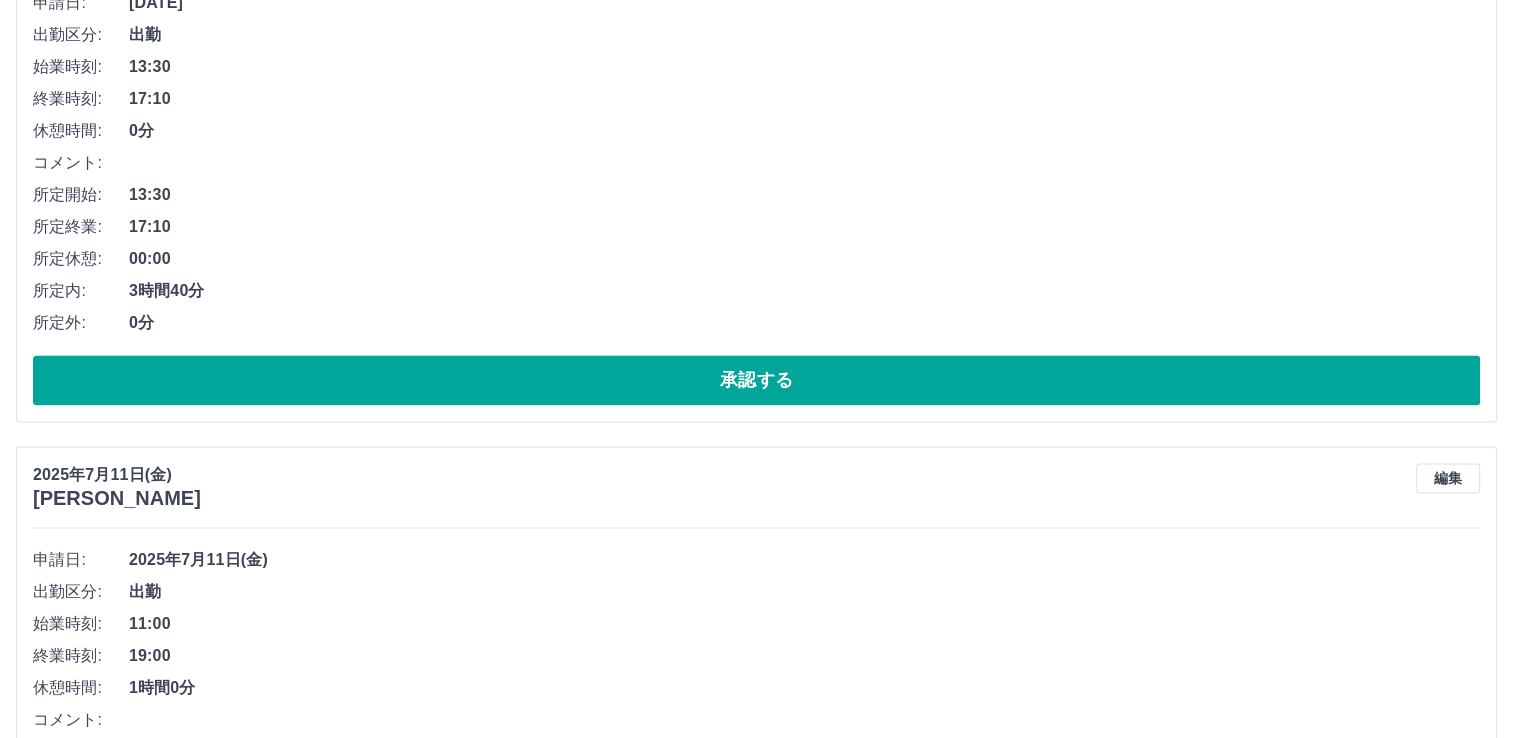 scroll, scrollTop: 3000, scrollLeft: 0, axis: vertical 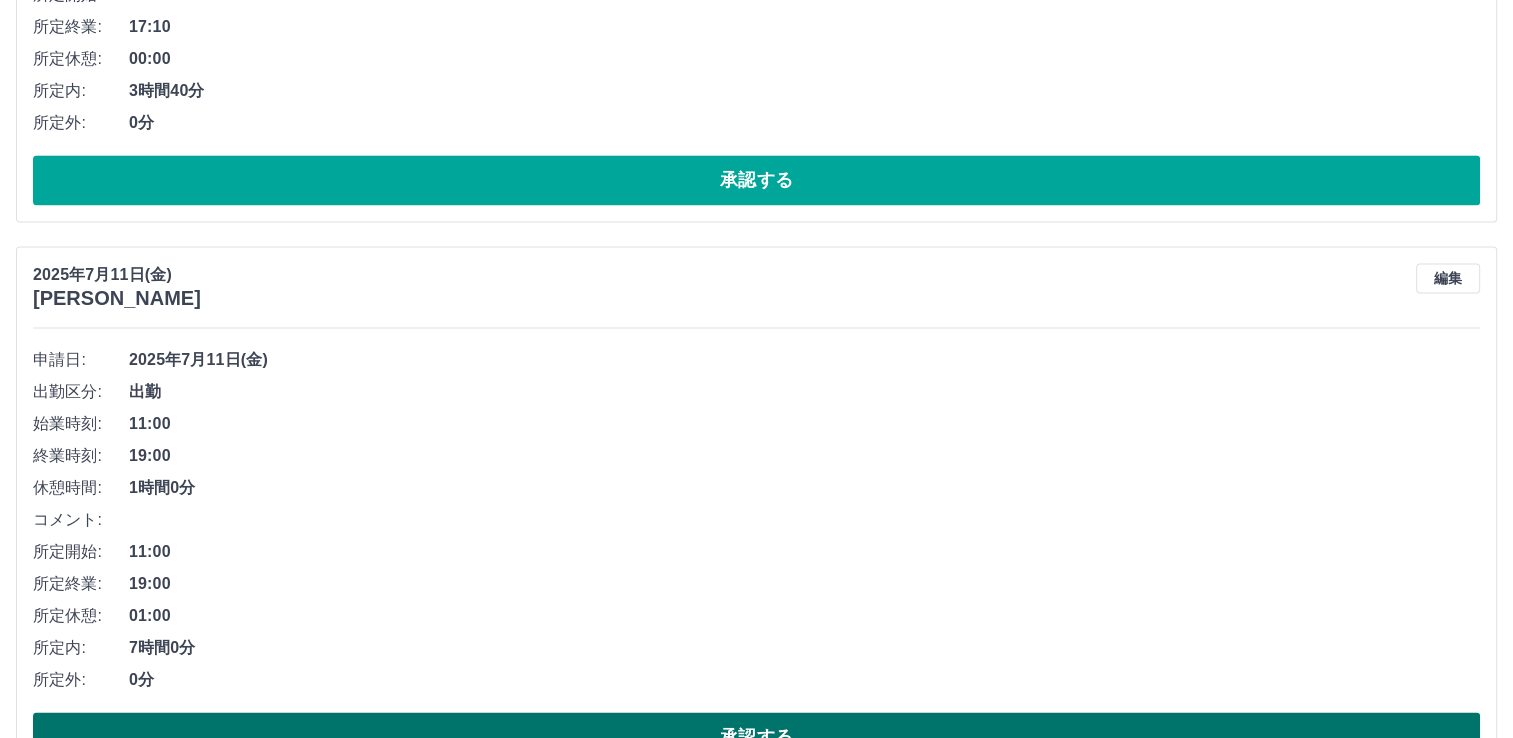 click on "承認する" at bounding box center [756, 737] 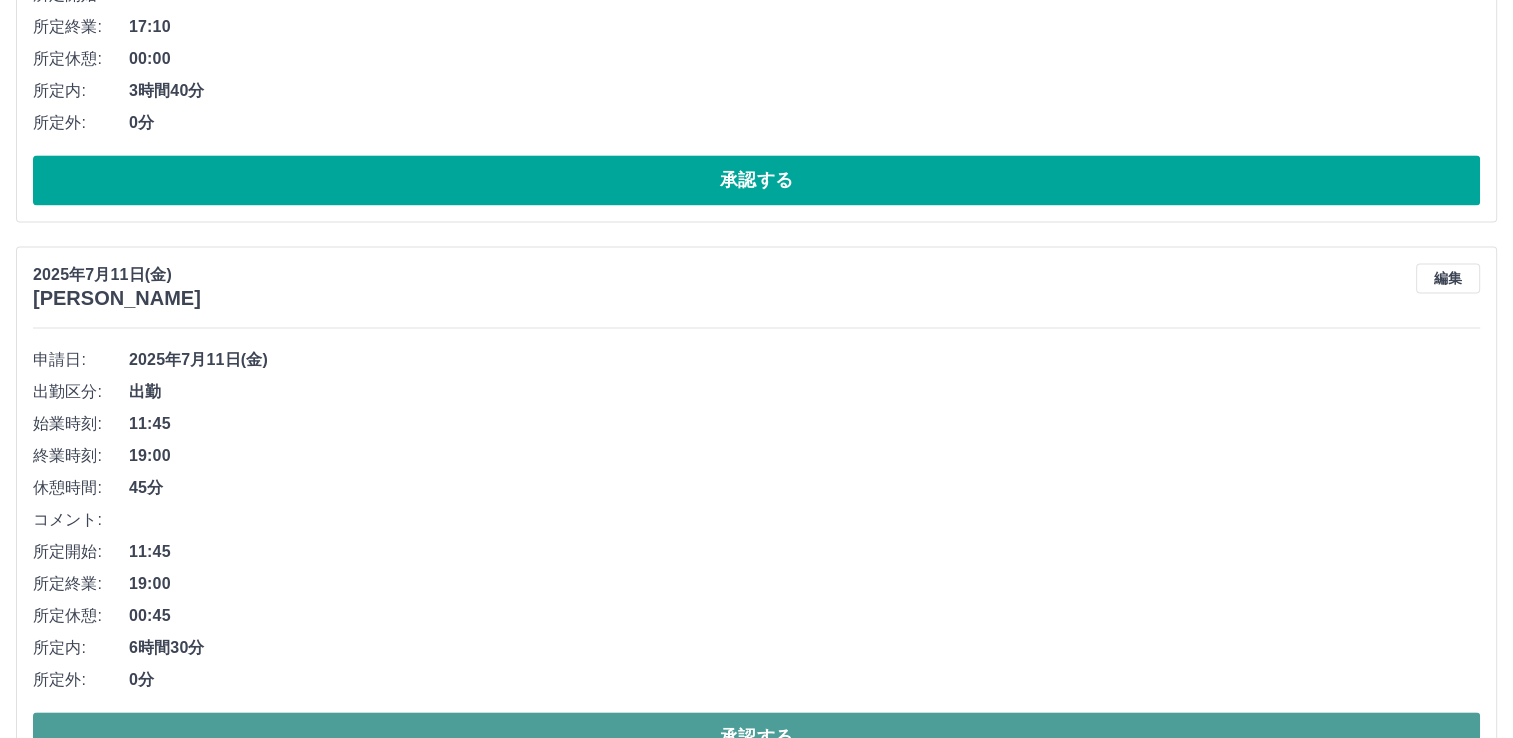 click on "承認する" at bounding box center (756, 737) 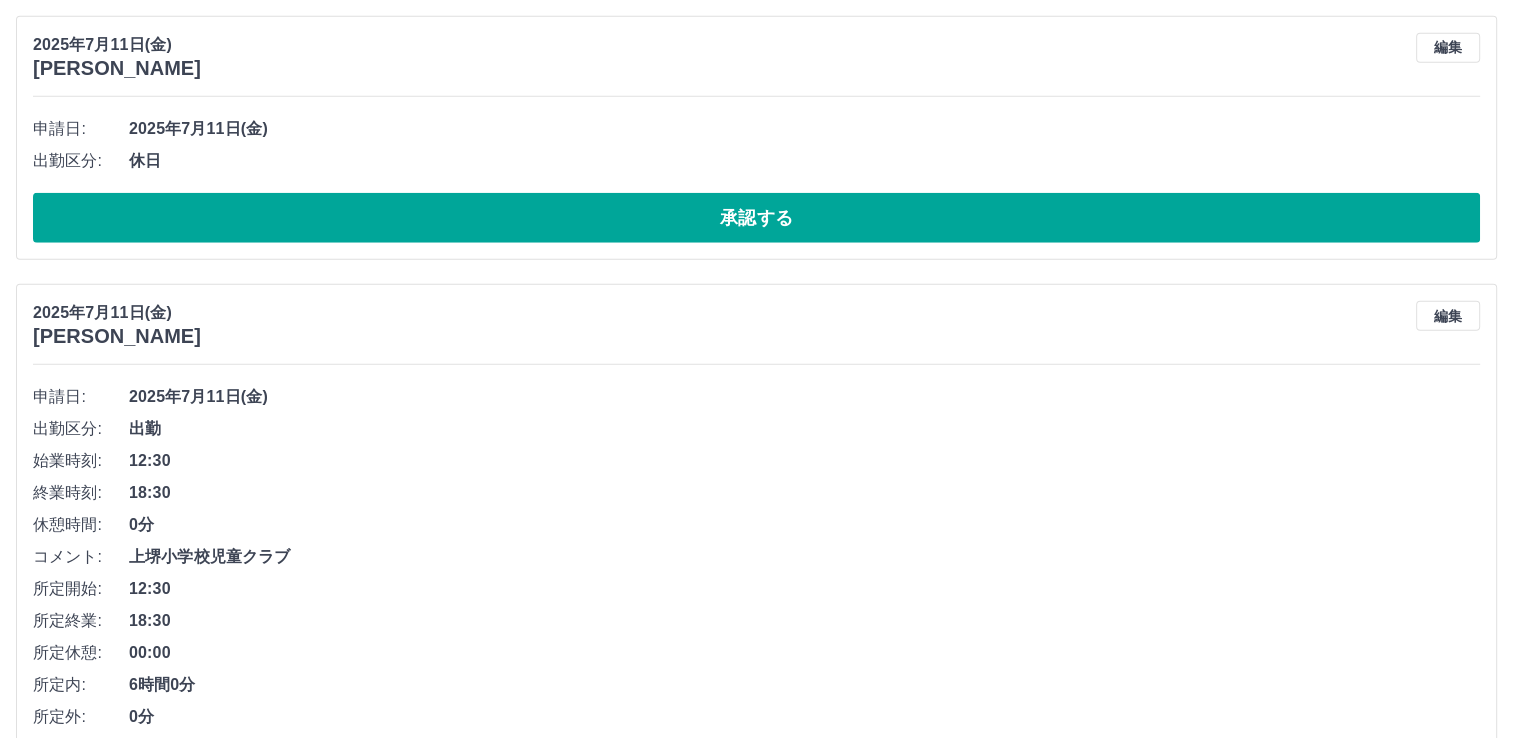 scroll, scrollTop: 5262, scrollLeft: 0, axis: vertical 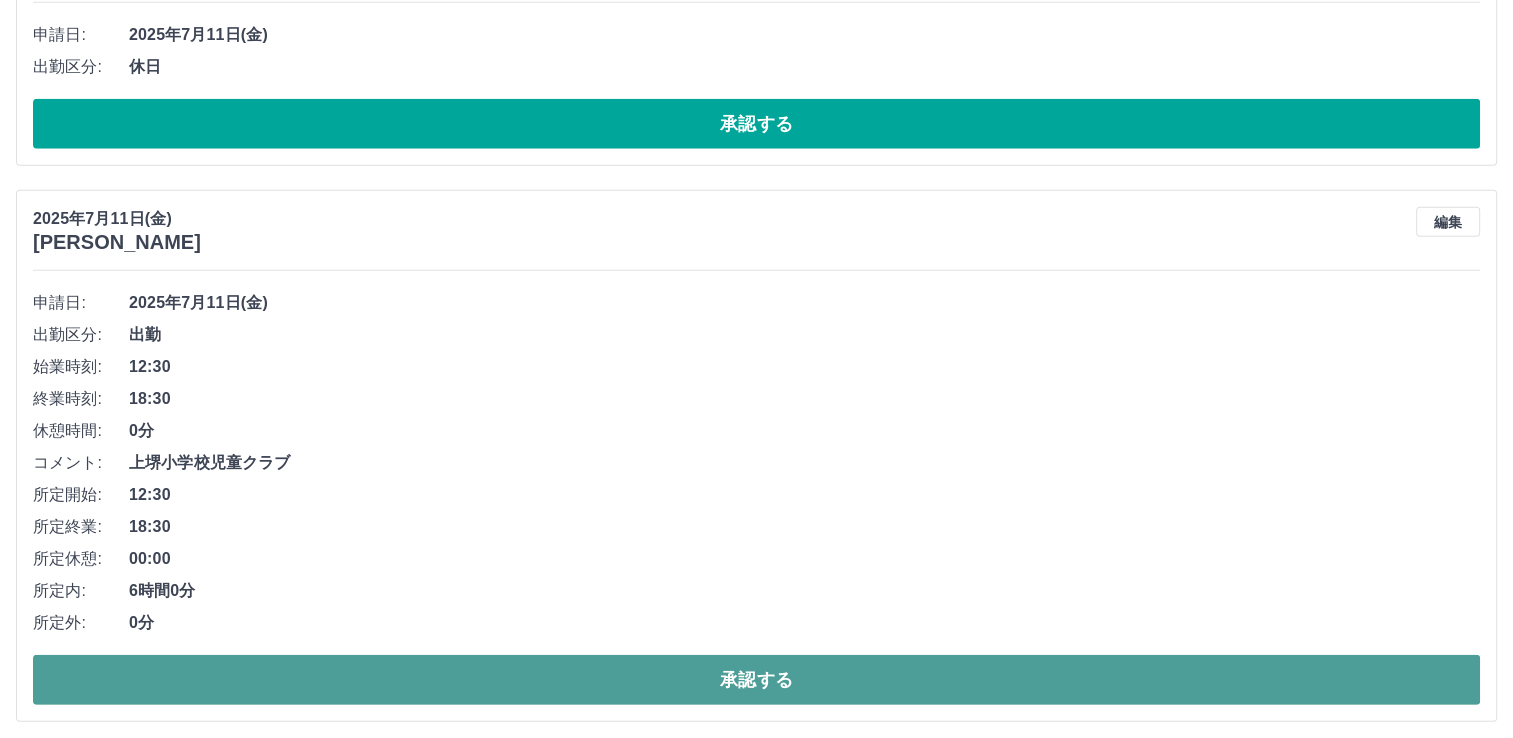 click on "承認する" at bounding box center [756, 680] 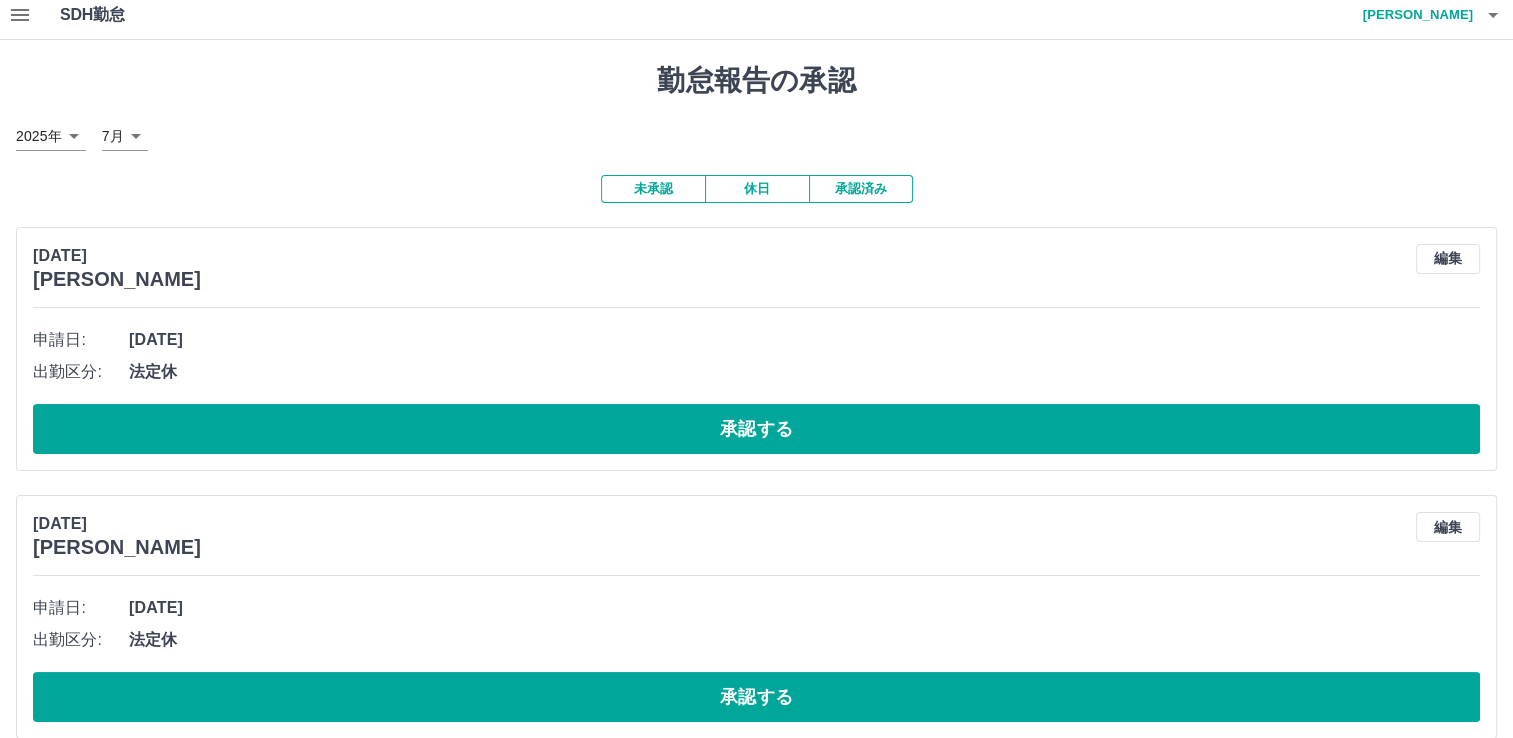 scroll, scrollTop: 0, scrollLeft: 0, axis: both 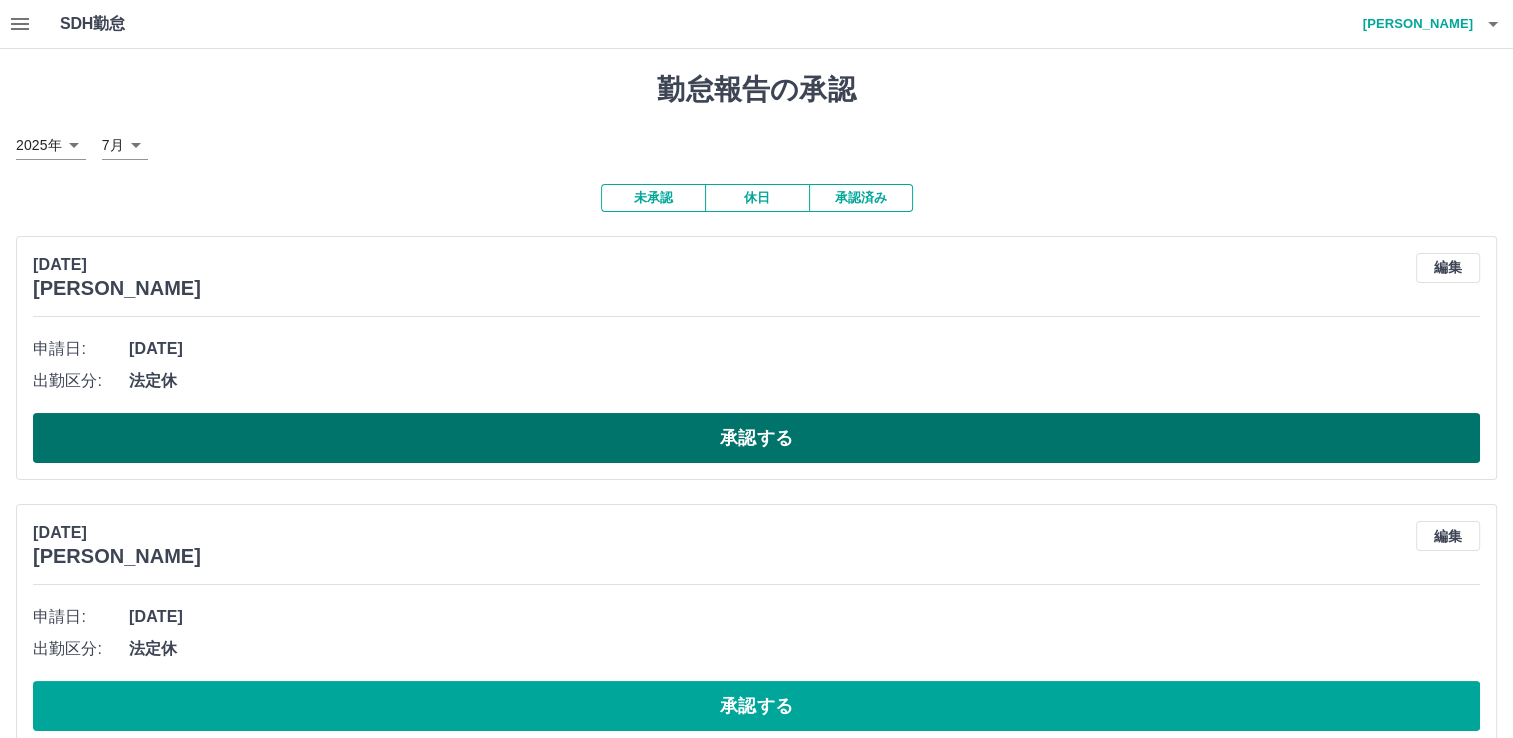 click on "承認する" at bounding box center [756, 438] 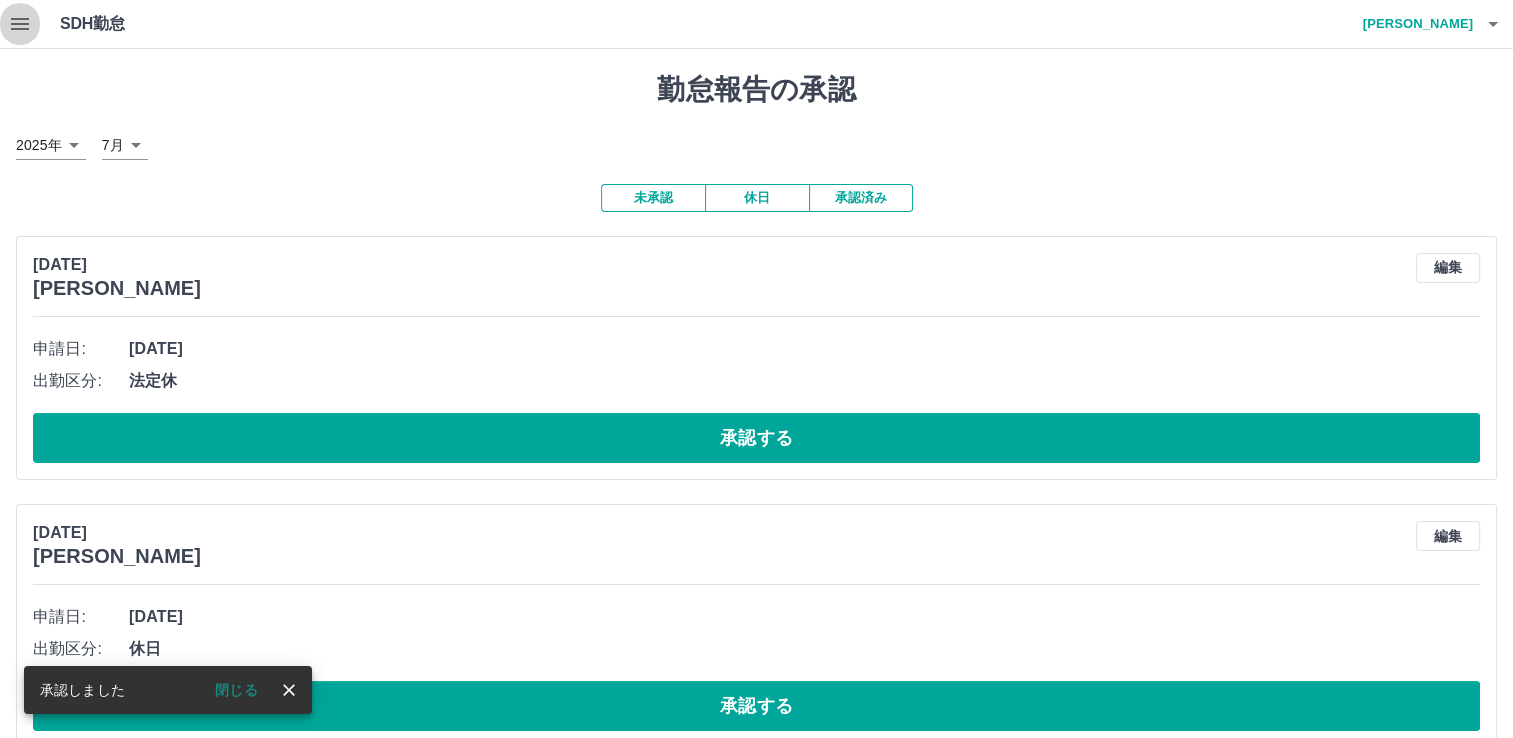 click 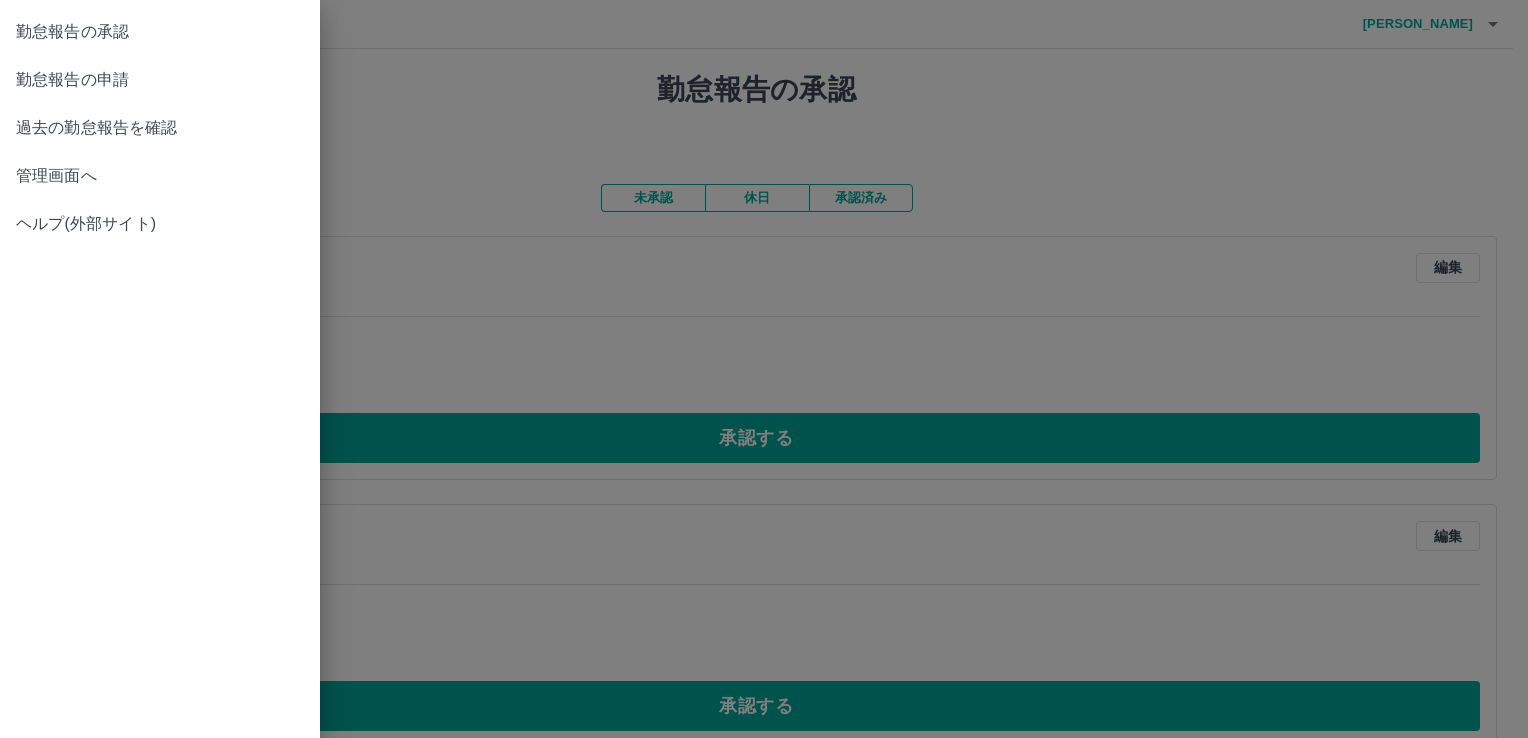 click on "管理画面へ" at bounding box center (160, 176) 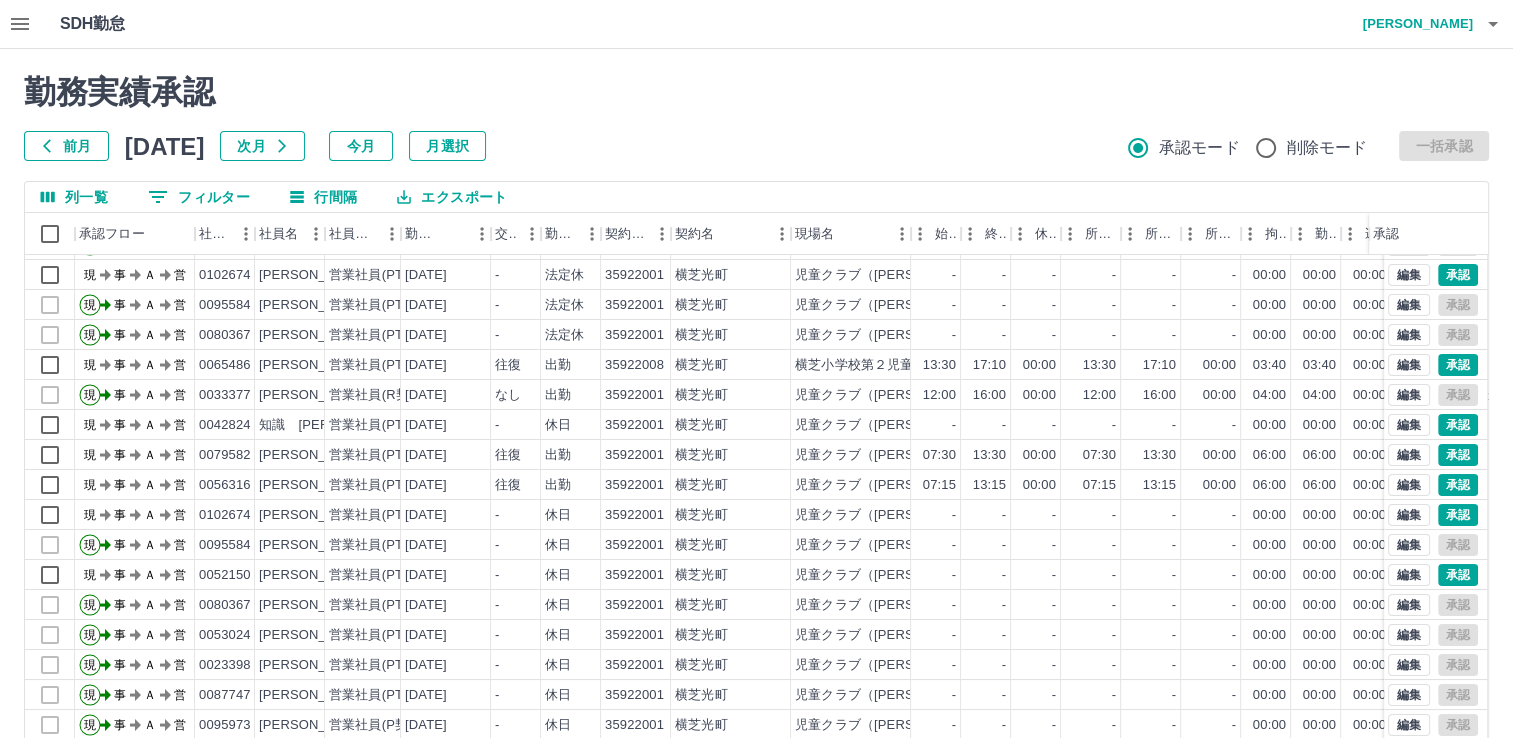 scroll, scrollTop: 101, scrollLeft: 0, axis: vertical 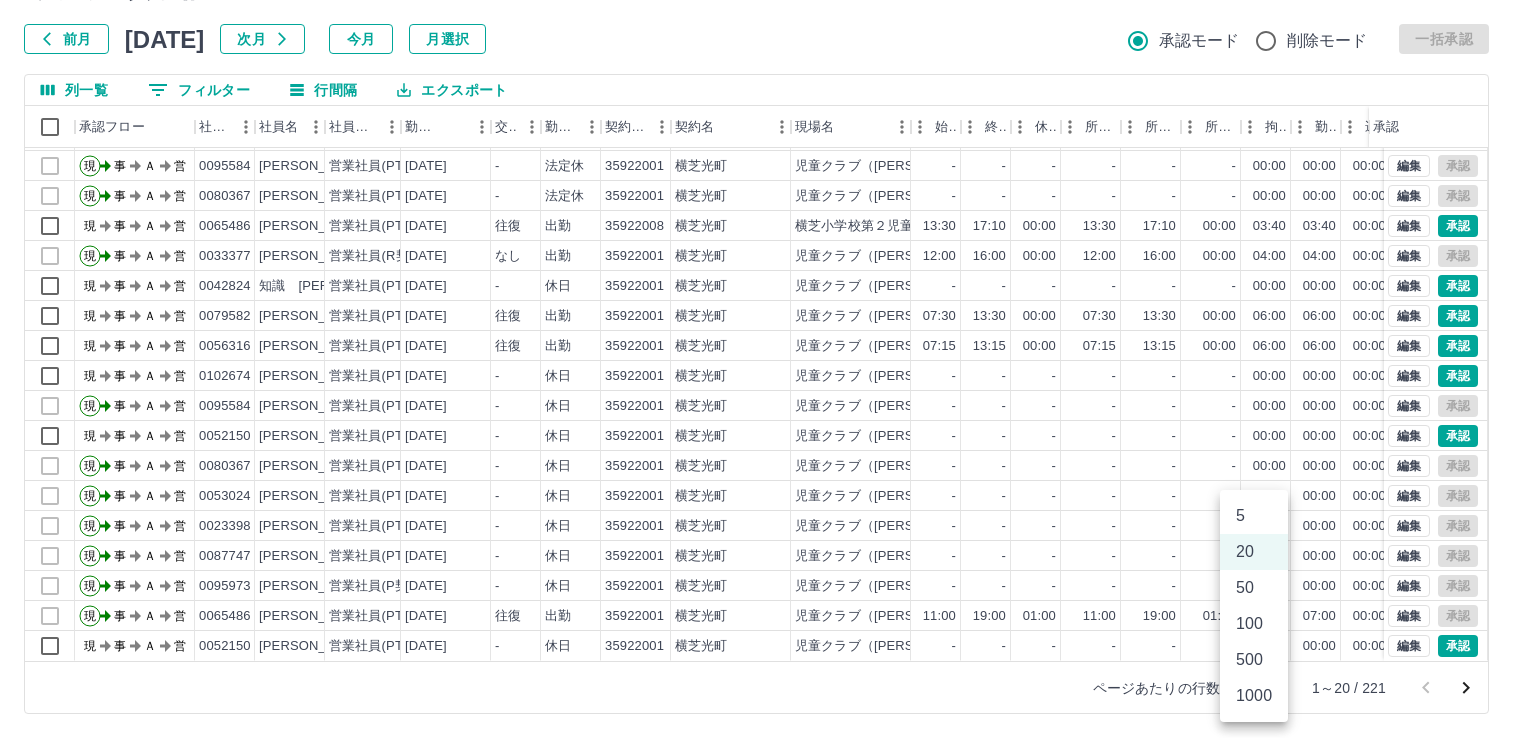 click on "SDH勤怠 實川　和子 勤務実績承認 前月 2025年07月 次月 今月 月選択 承認モード 削除モード 一括承認 列一覧 0 フィルター 行間隔 エクスポート 承認フロー 社員番号 社員名 社員区分 勤務日 交通費 勤務区分 契約コード 契約名 現場名 始業 終業 休憩 所定開始 所定終業 所定休憩 拘束 勤務 遅刻等 コメント ステータス 承認 現 事 Ａ 営 0033377 本橋　裕美 営業社員(R契約) 2025-07-13  -  法定休 35922001 横芝光町 児童クラブ（ひかり・横芝小学校・上堺小学校児童クラブ） - - - - - - 00:00 00:00 00:00 事務担当者承認待 現 事 Ａ 営 0102674 佐藤　通子 営業社員(PT契約) 2025-07-13  -  法定休 35922001 横芝光町 児童クラブ（ひかり・横芝小学校・上堺小学校児童クラブ） - - - - - - 00:00 00:00 00:00 現場責任者承認待 現 事 Ａ 営 0095584 伊藤　千恵子 営業社員(PT契約) 2025-07-13  -  法定休 35922001" at bounding box center [764, 315] 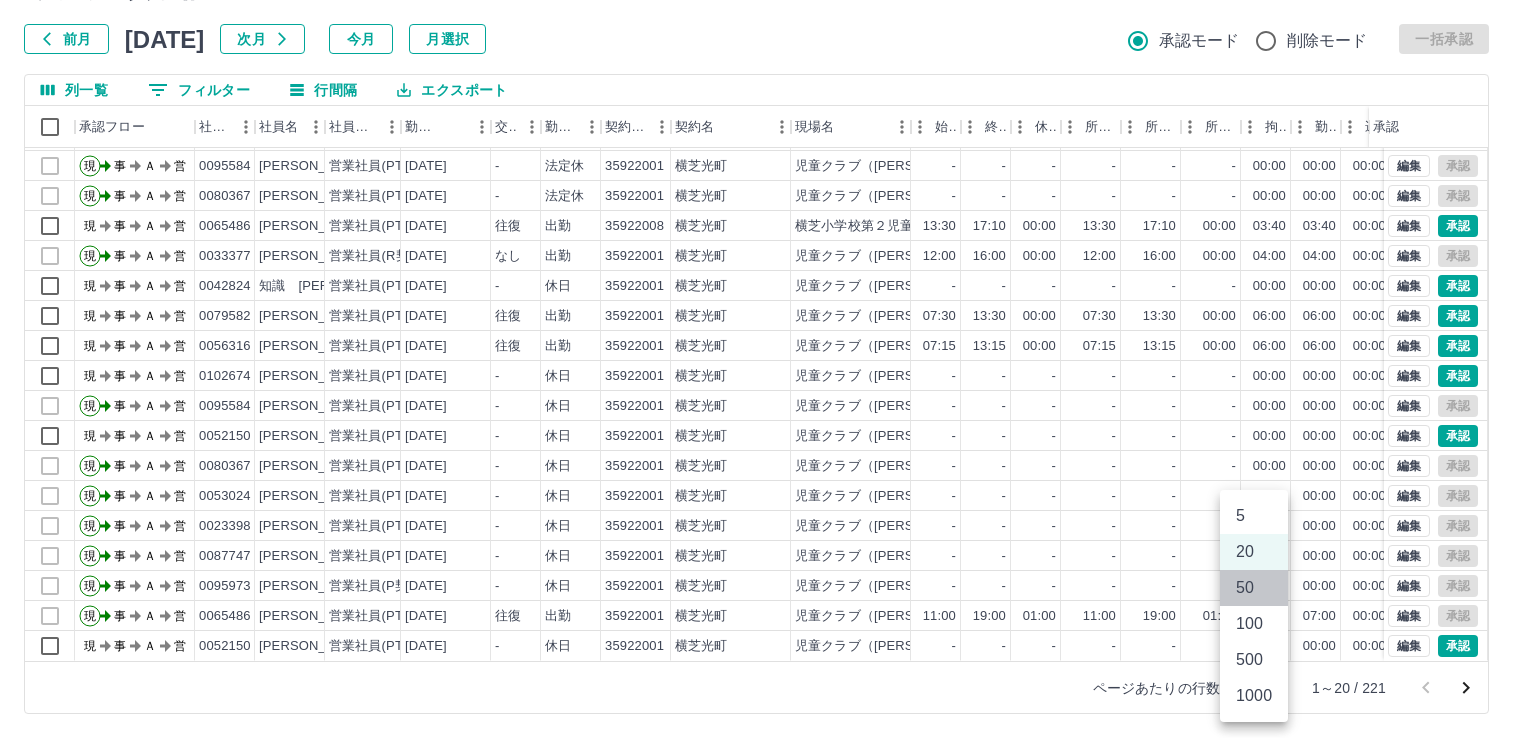 click on "50" at bounding box center (1254, 588) 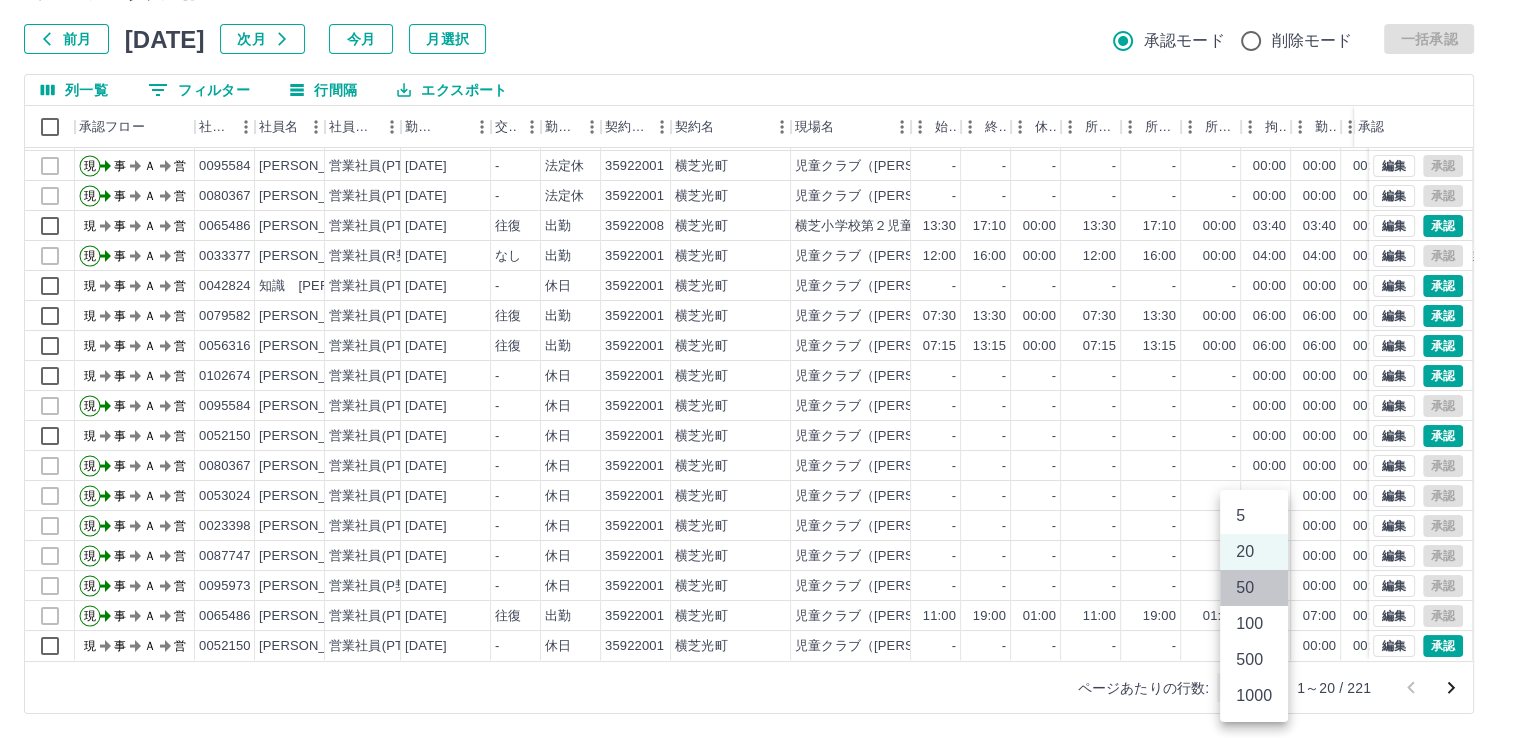 type on "**" 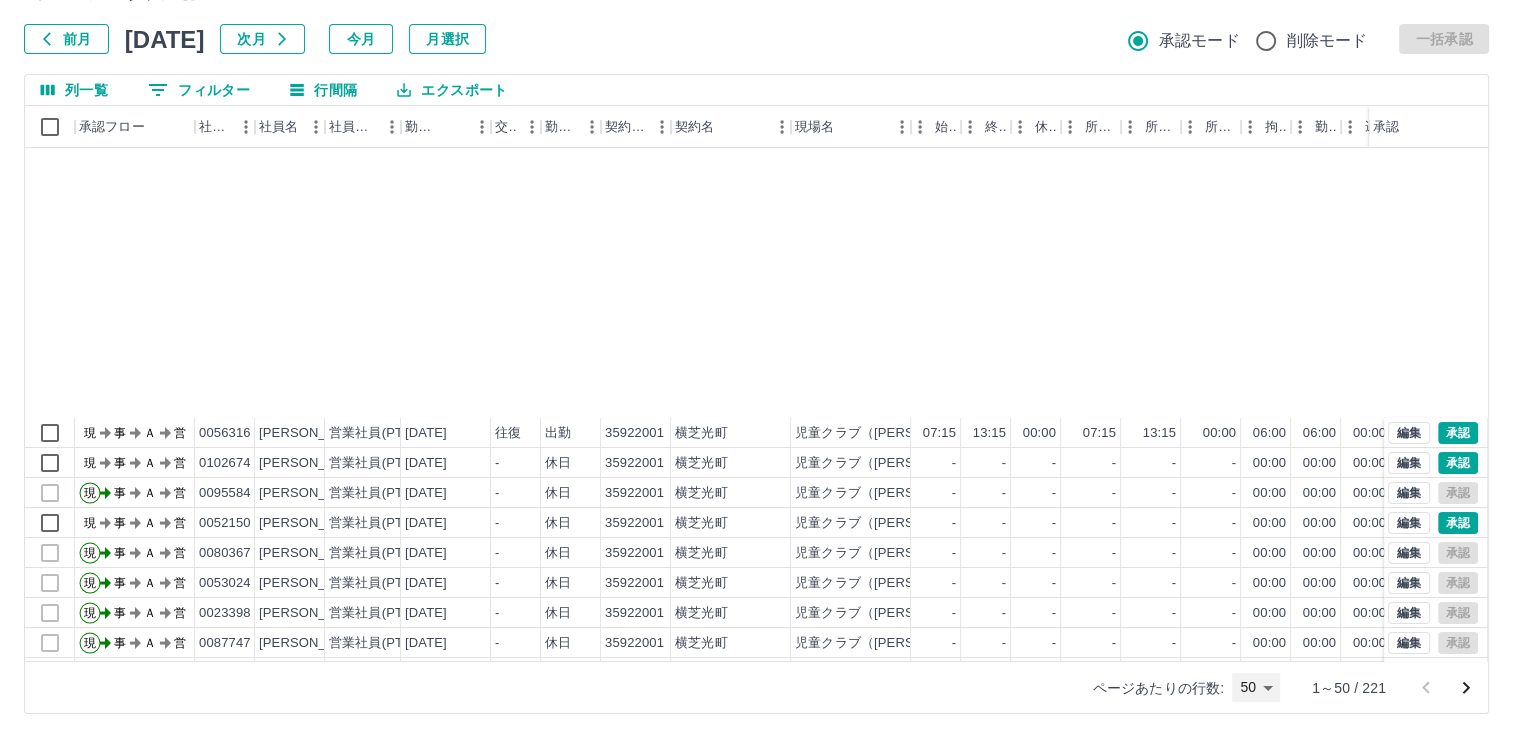 scroll, scrollTop: 400, scrollLeft: 0, axis: vertical 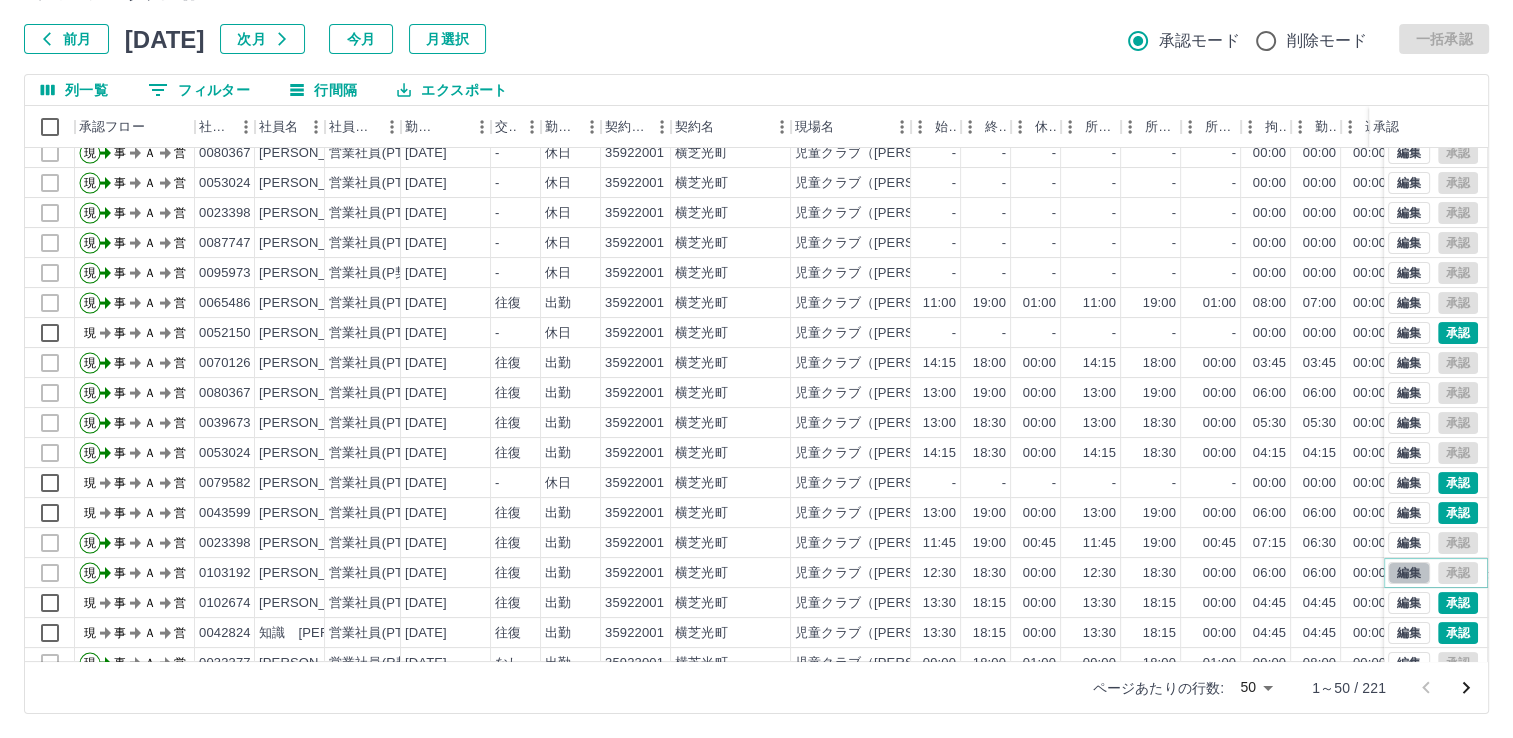 click on "編集" at bounding box center [1409, 573] 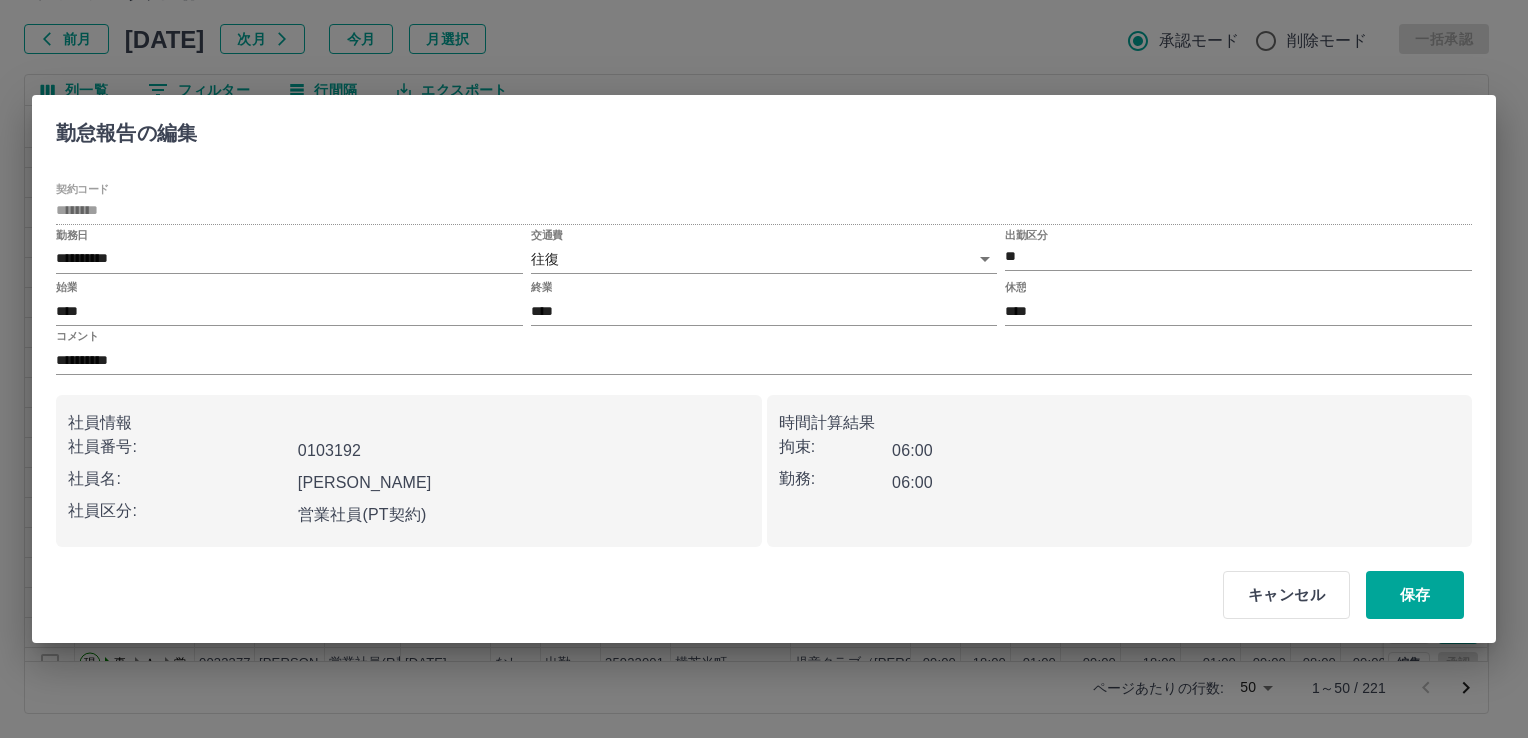 click on "SDH勤怠 實川　和子 勤務実績承認 前月 2025年07月 次月 今月 月選択 承認モード 削除モード 一括承認 列一覧 0 フィルター 行間隔 エクスポート 承認フロー 社員番号 社員名 社員区分 勤務日 交通費 勤務区分 契約コード 契約名 現場名 始業 終業 休憩 所定開始 所定終業 所定休憩 拘束 勤務 遅刻等 コメント ステータス 承認 現 事 Ａ 営 0095584 伊藤　千恵子 営業社員(PT契約) 2025-07-12  -  休日 35922001 横芝光町 児童クラブ（ひかり・横芝小学校・上堺小学校児童クラブ） - - - - - - 00:00 00:00 00:00 事務担当者承認待 現 事 Ａ 営 0052150 浅野　一枝 営業社員(PT契約) 2025-07-12  -  休日 35922001 横芝光町 児童クラブ（ひかり・横芝小学校・上堺小学校児童クラブ） - - - - - - 00:00 00:00 00:00 現場責任者承認待 現 事 Ａ 営 0080367 長嶋　美穂 営業社員(PT契約) 2025-07-12  -  休日 35922001 - - - -" at bounding box center [764, 315] 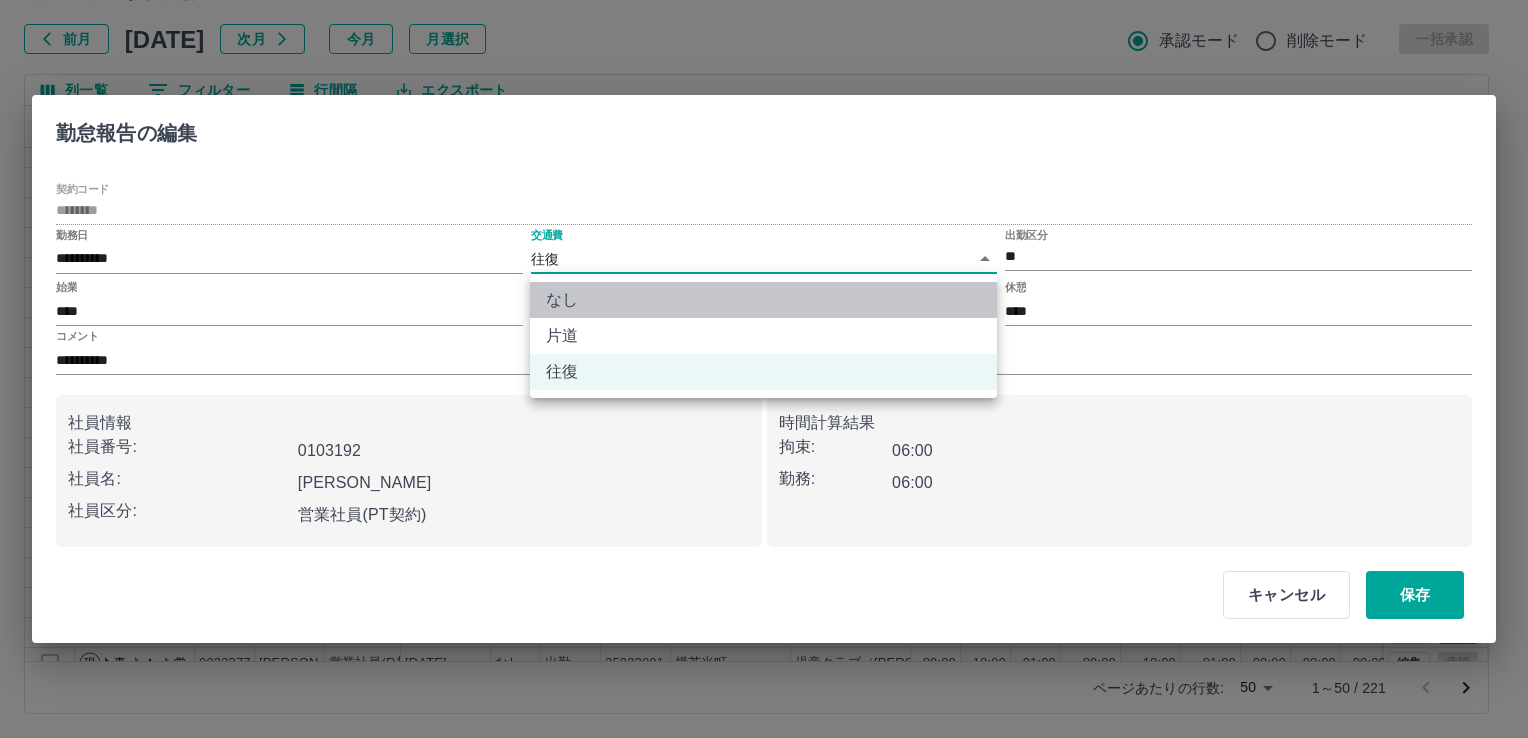 click on "なし" at bounding box center [763, 300] 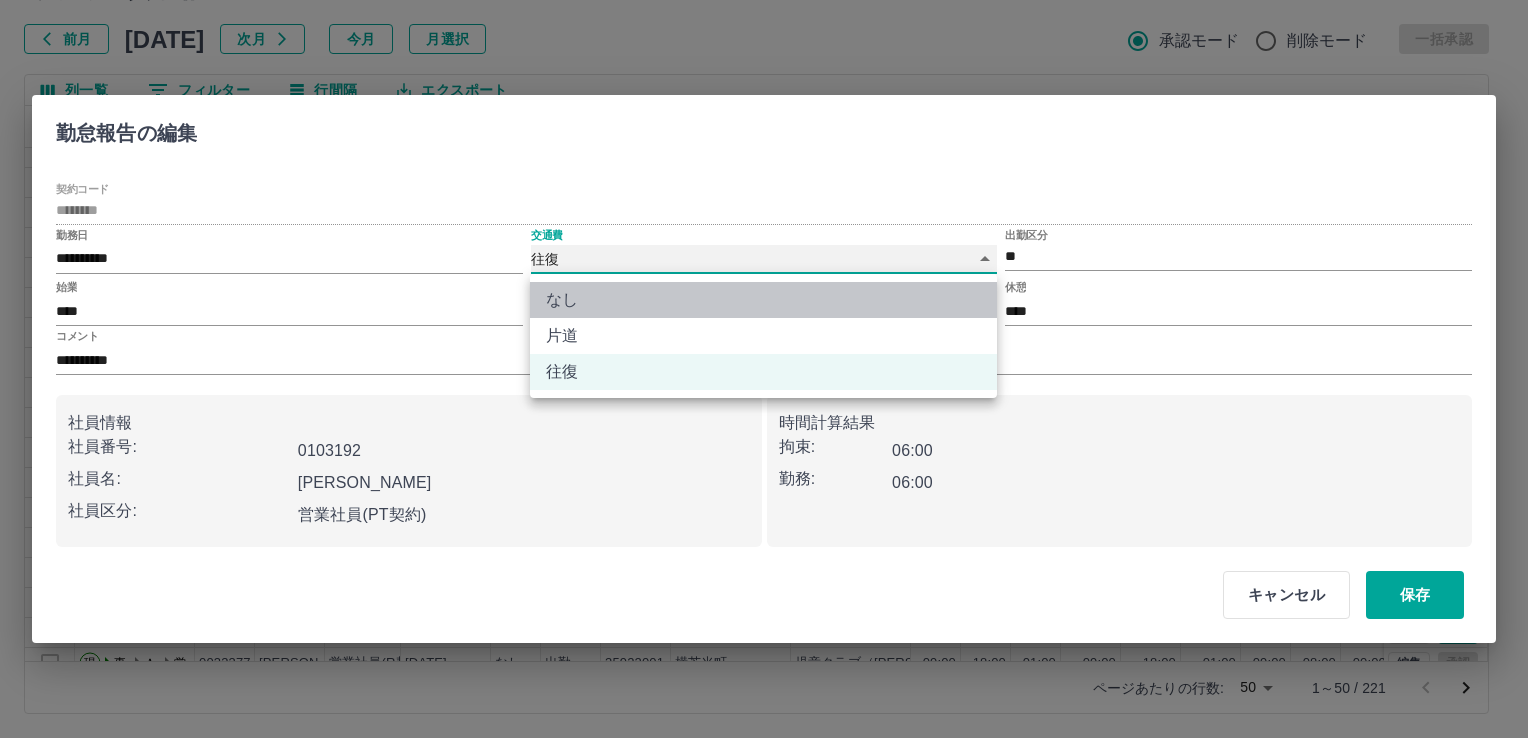 type on "****" 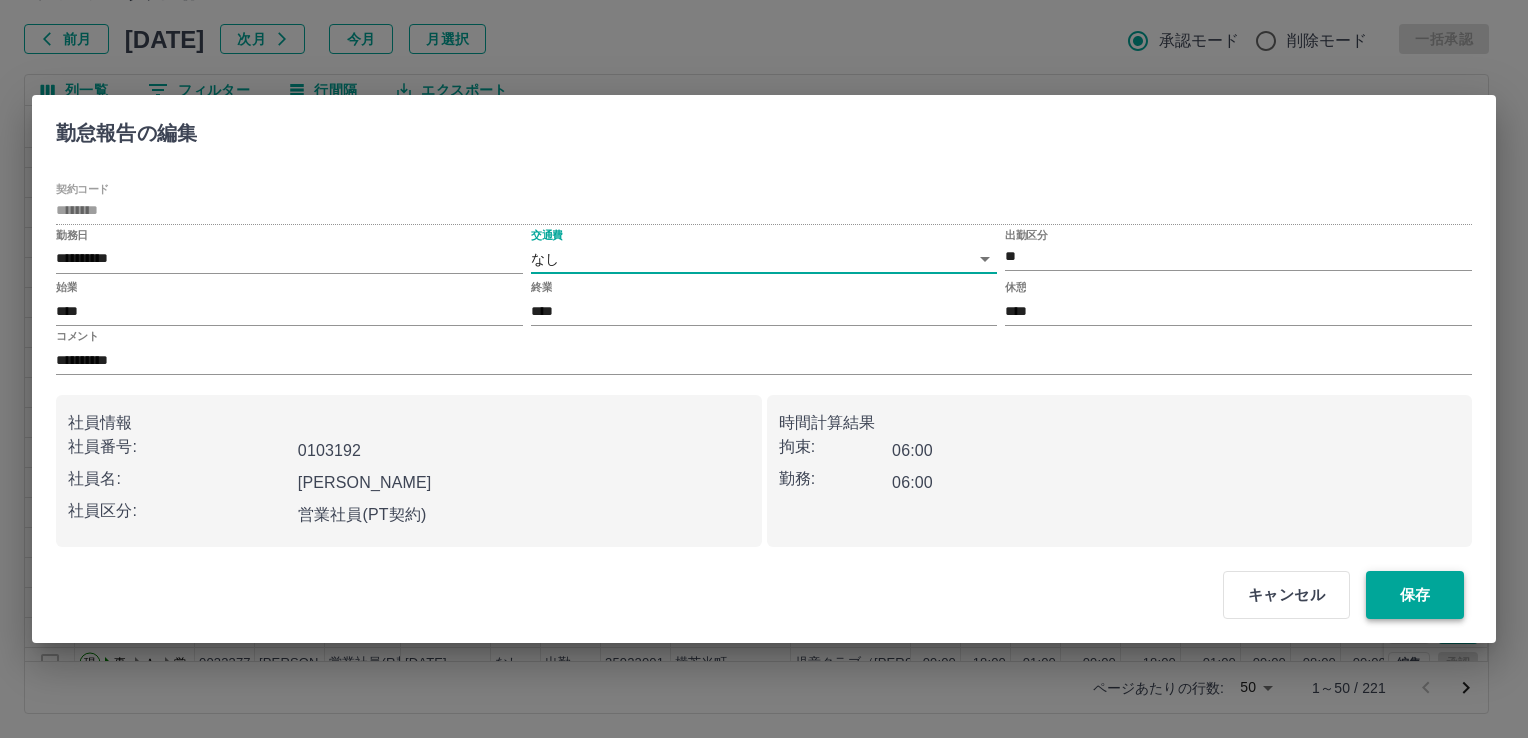 click on "保存" at bounding box center [1415, 595] 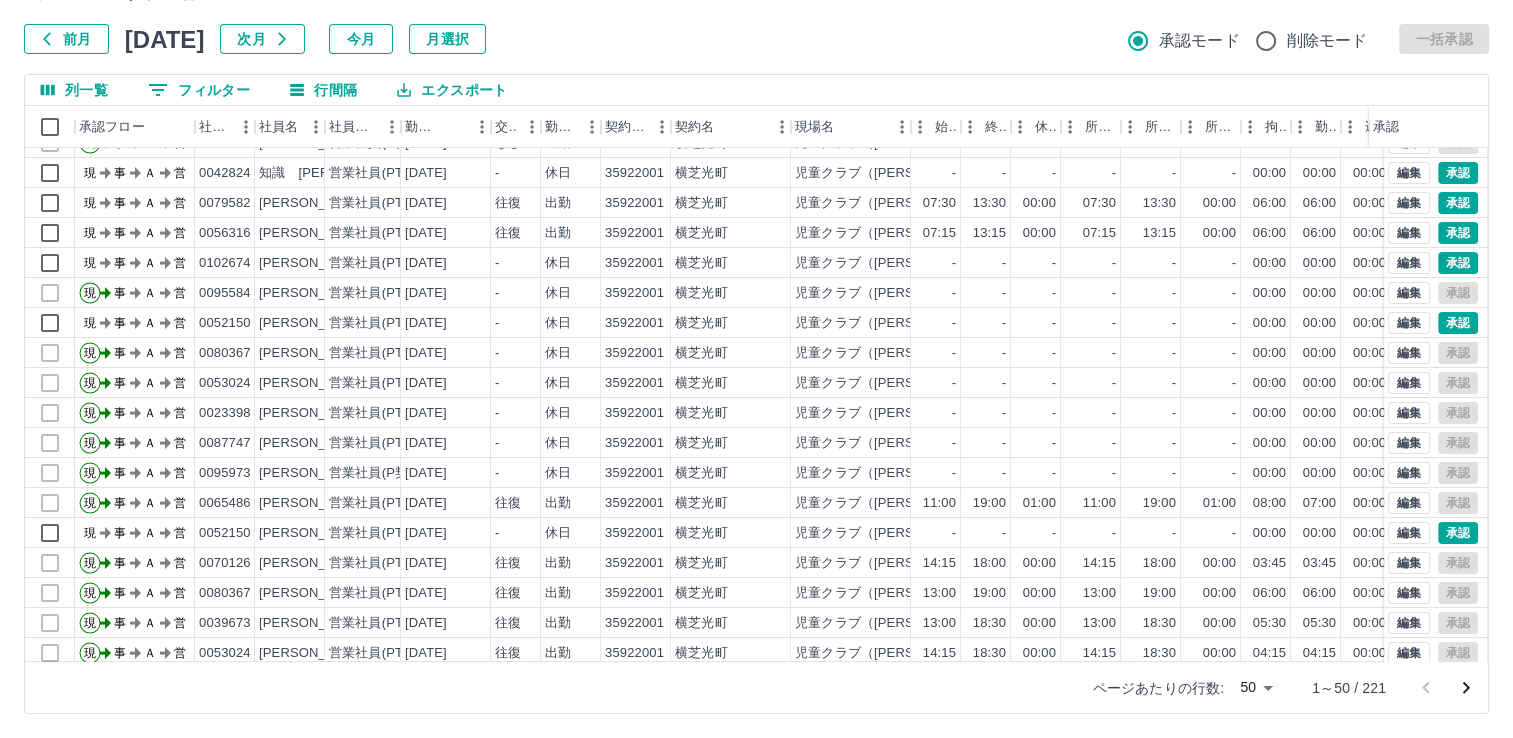 scroll, scrollTop: 0, scrollLeft: 0, axis: both 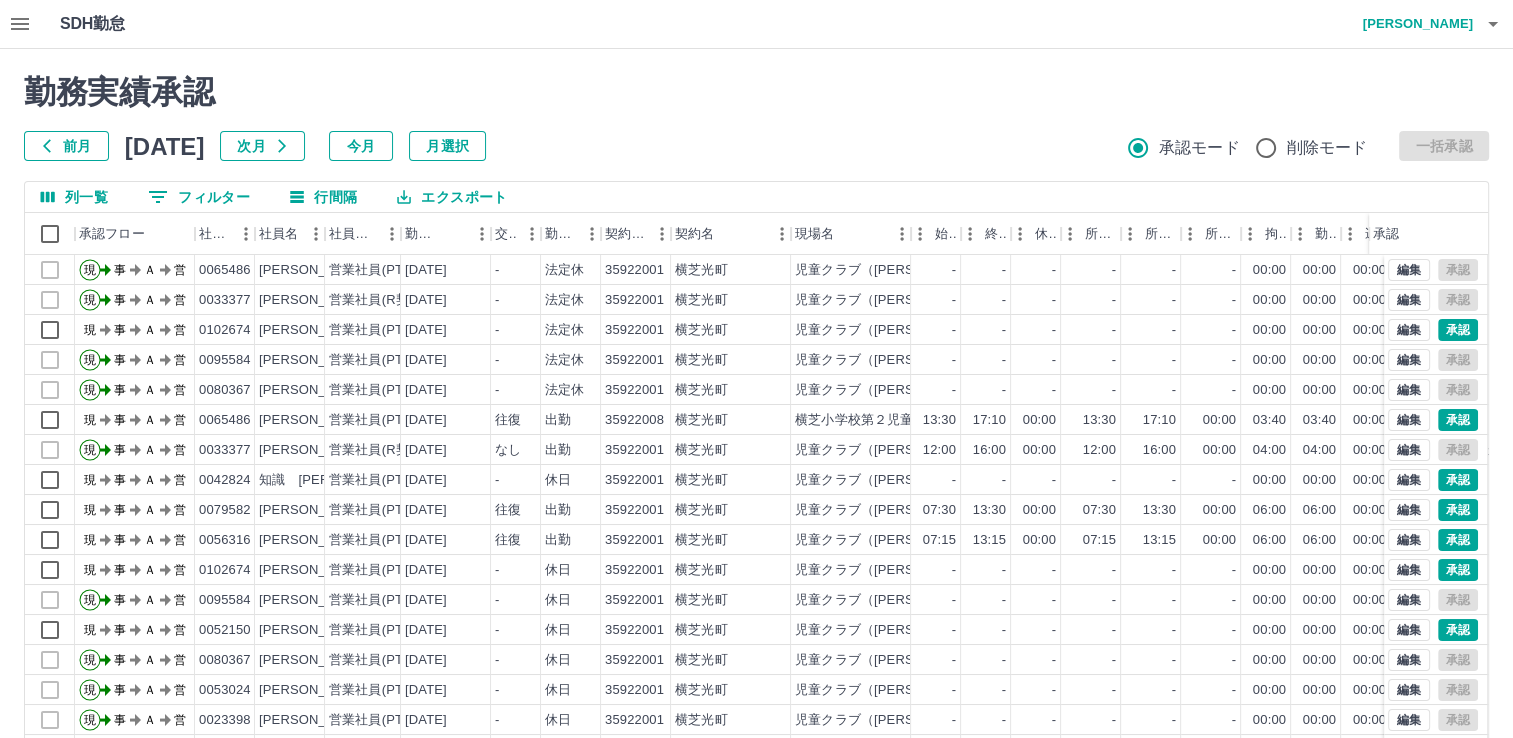 click 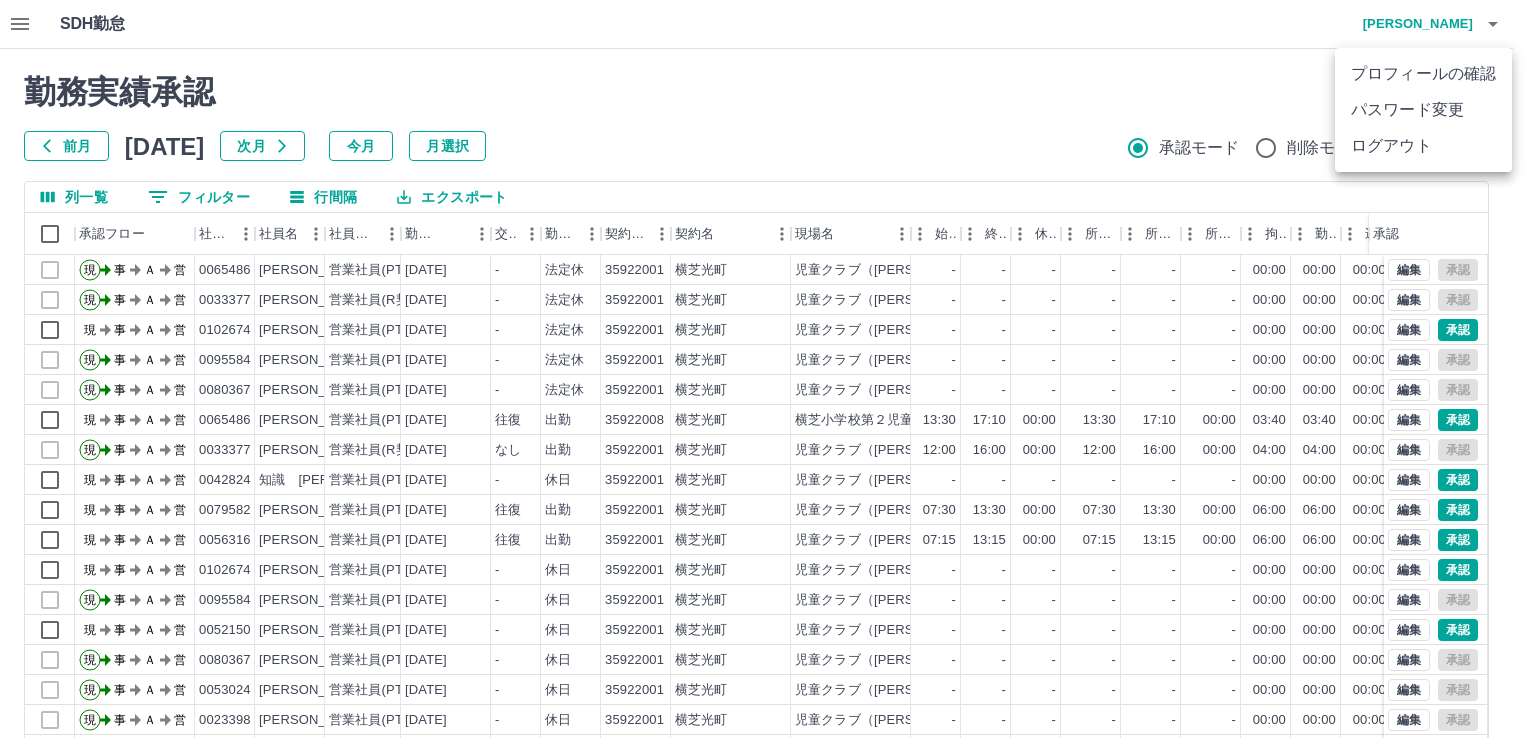click on "ログアウト" at bounding box center [1423, 146] 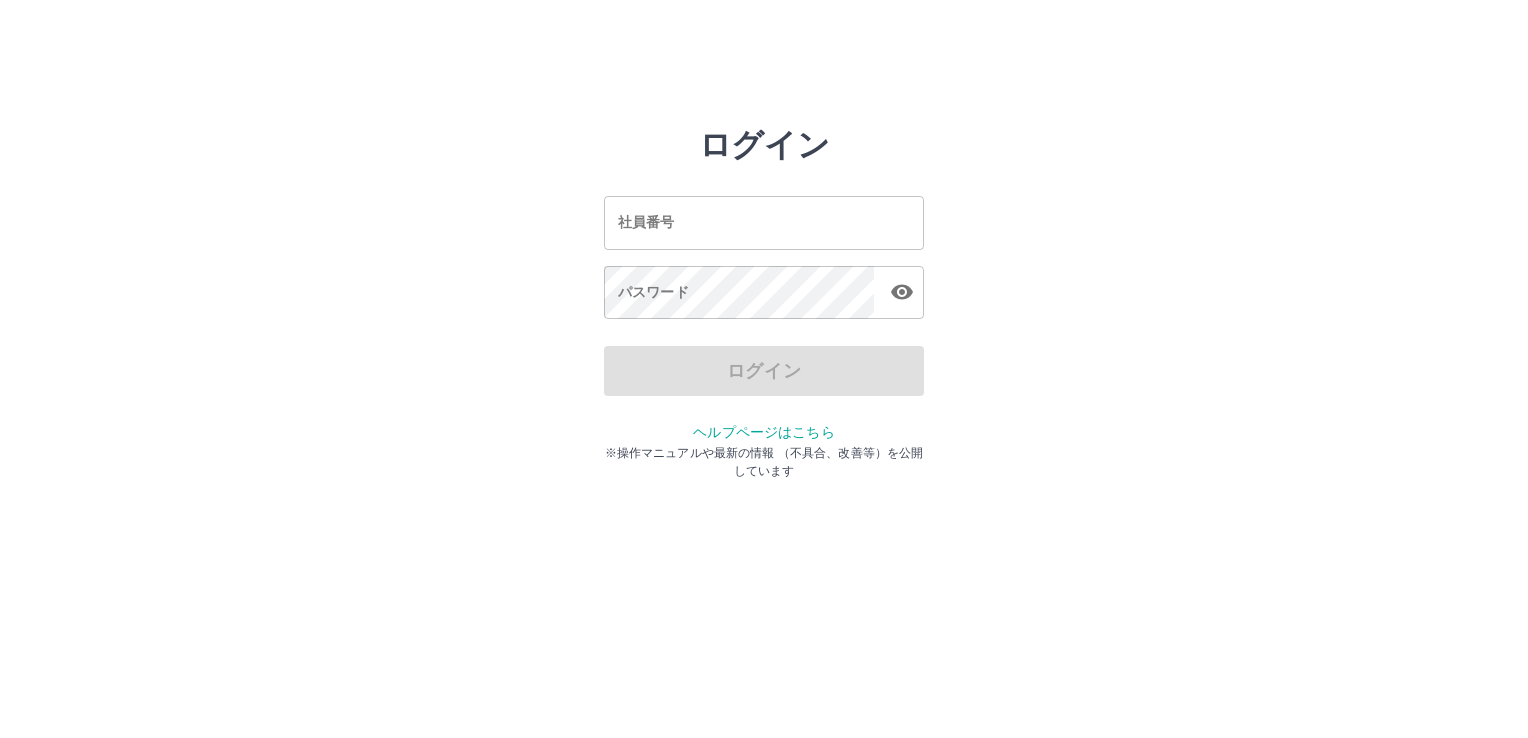 scroll, scrollTop: 0, scrollLeft: 0, axis: both 